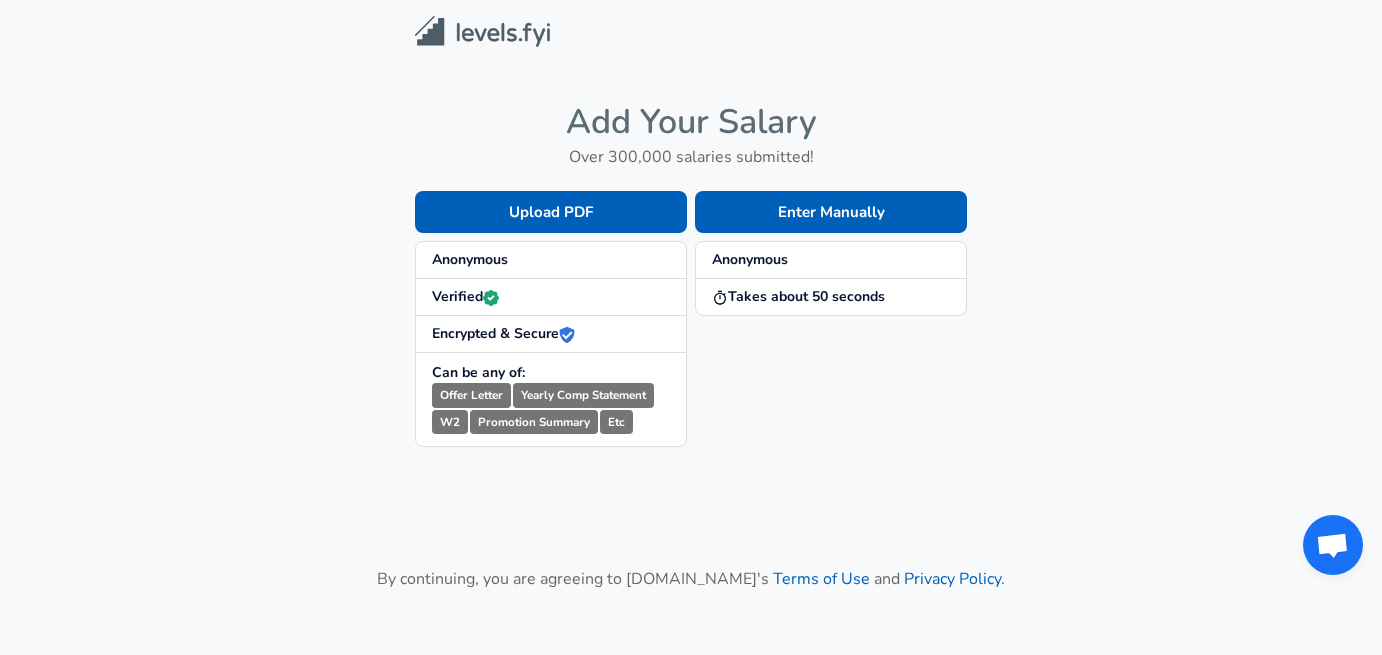scroll, scrollTop: 0, scrollLeft: 0, axis: both 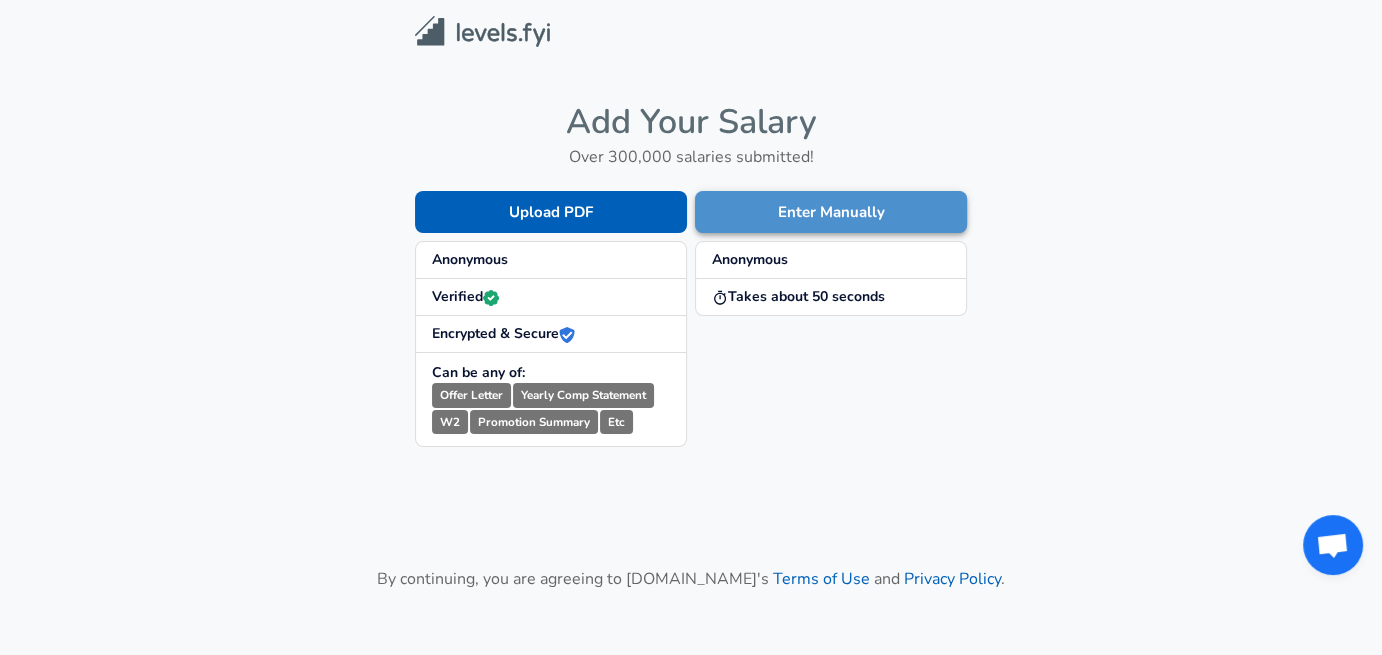 click on "Enter Manually" at bounding box center (831, 212) 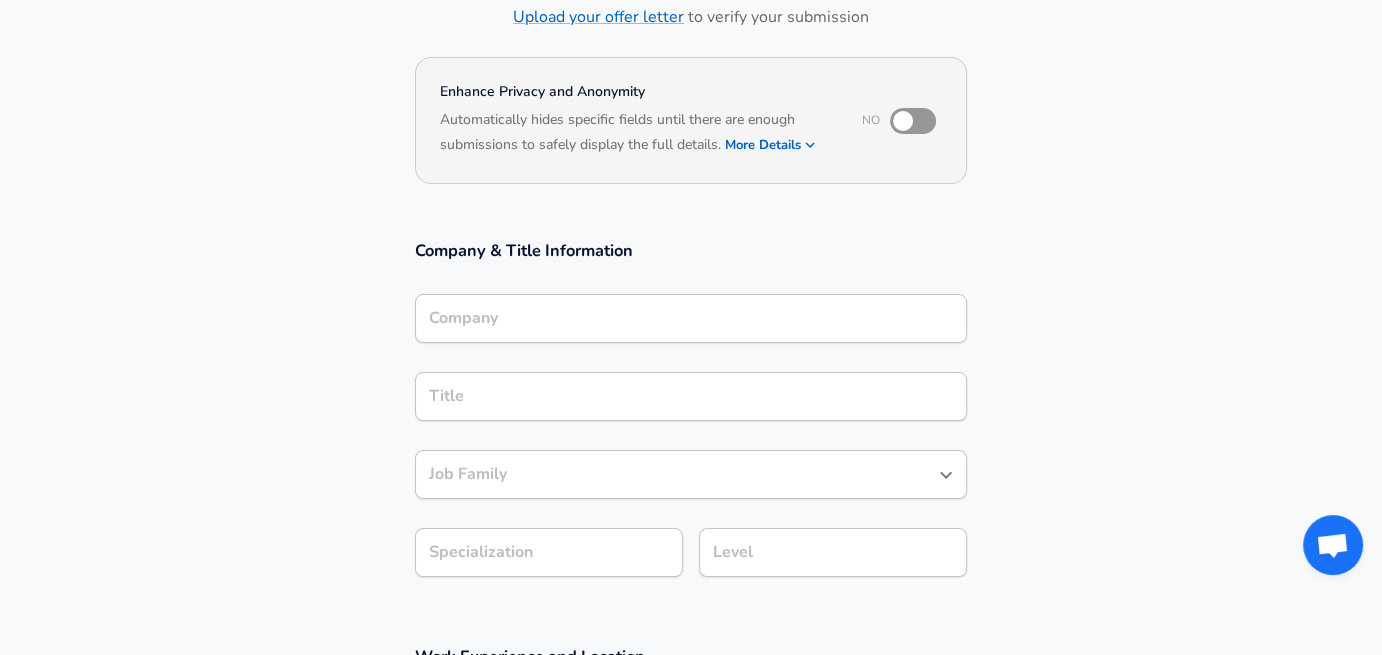 scroll, scrollTop: 150, scrollLeft: 0, axis: vertical 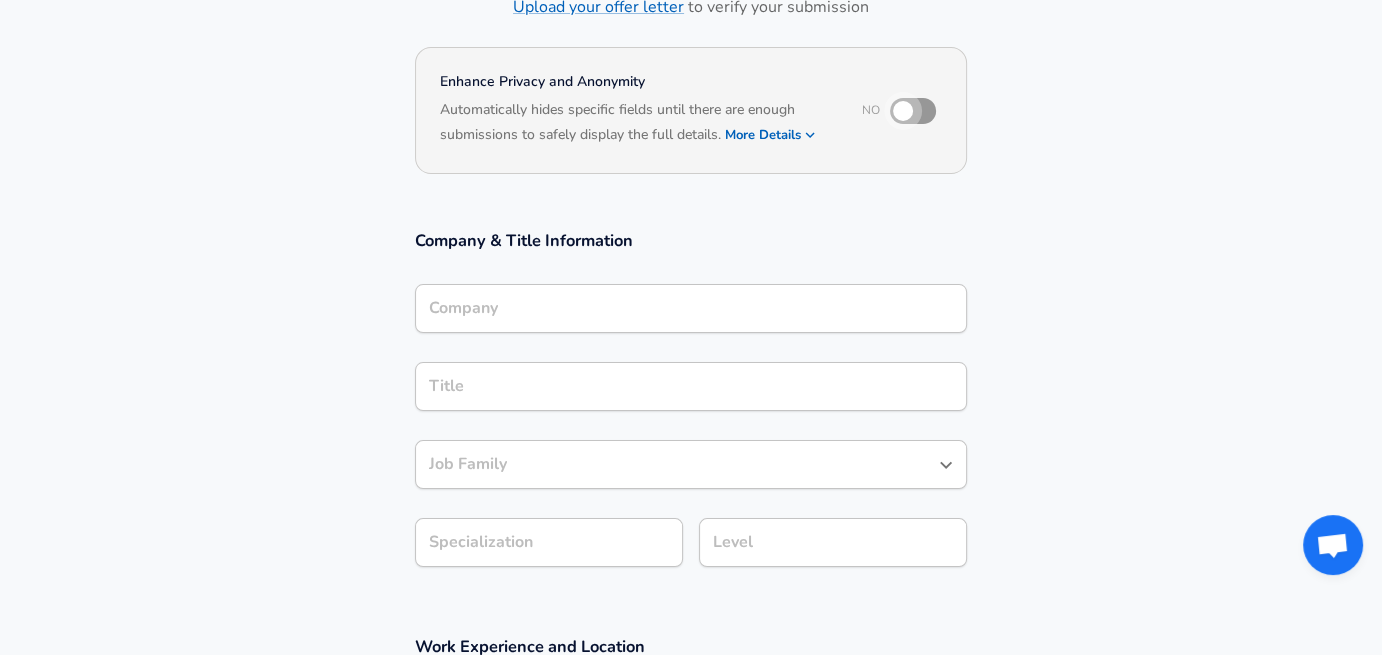 click at bounding box center [903, 111] 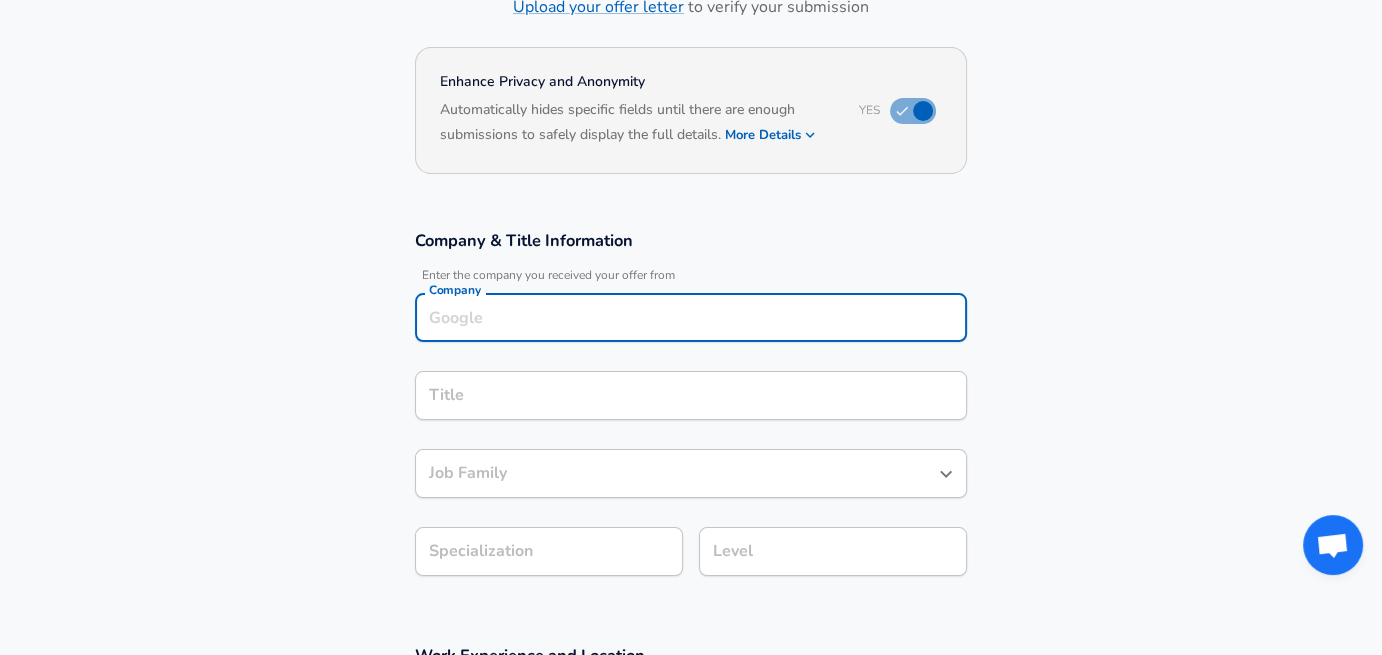 scroll, scrollTop: 170, scrollLeft: 0, axis: vertical 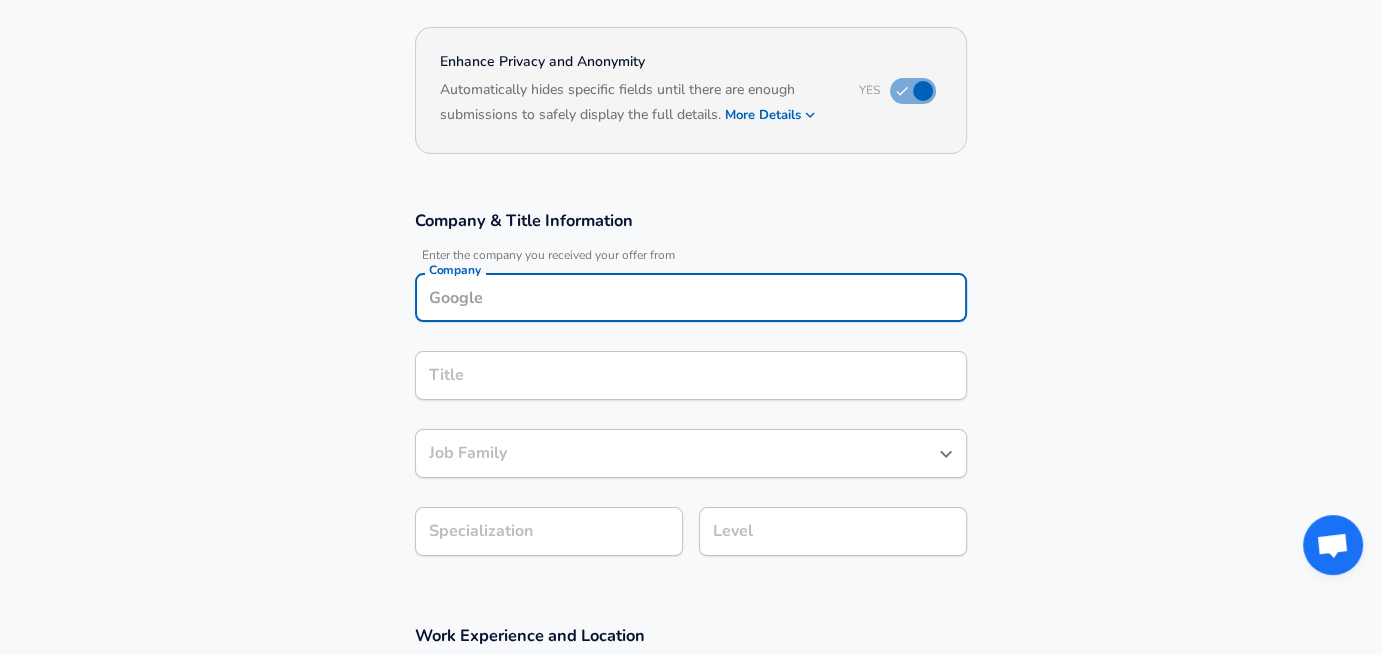 click on "Company" at bounding box center [691, 297] 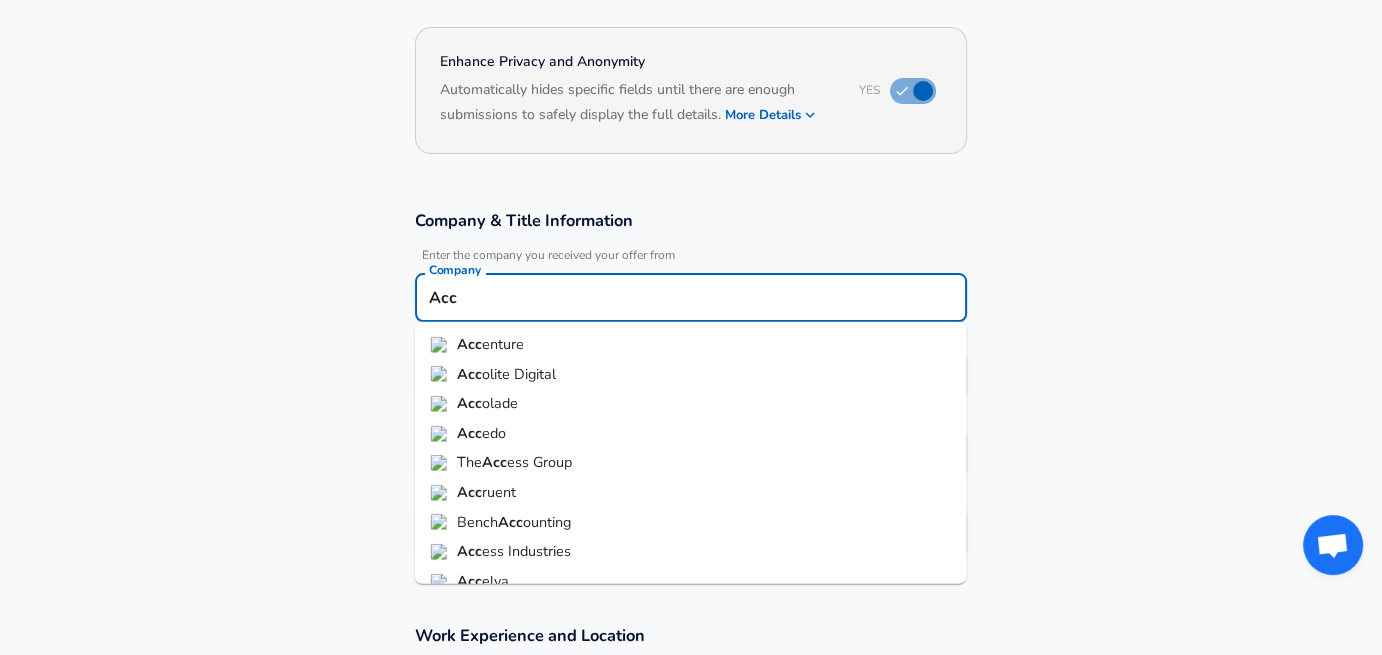 click on "Acc enture" at bounding box center [691, 345] 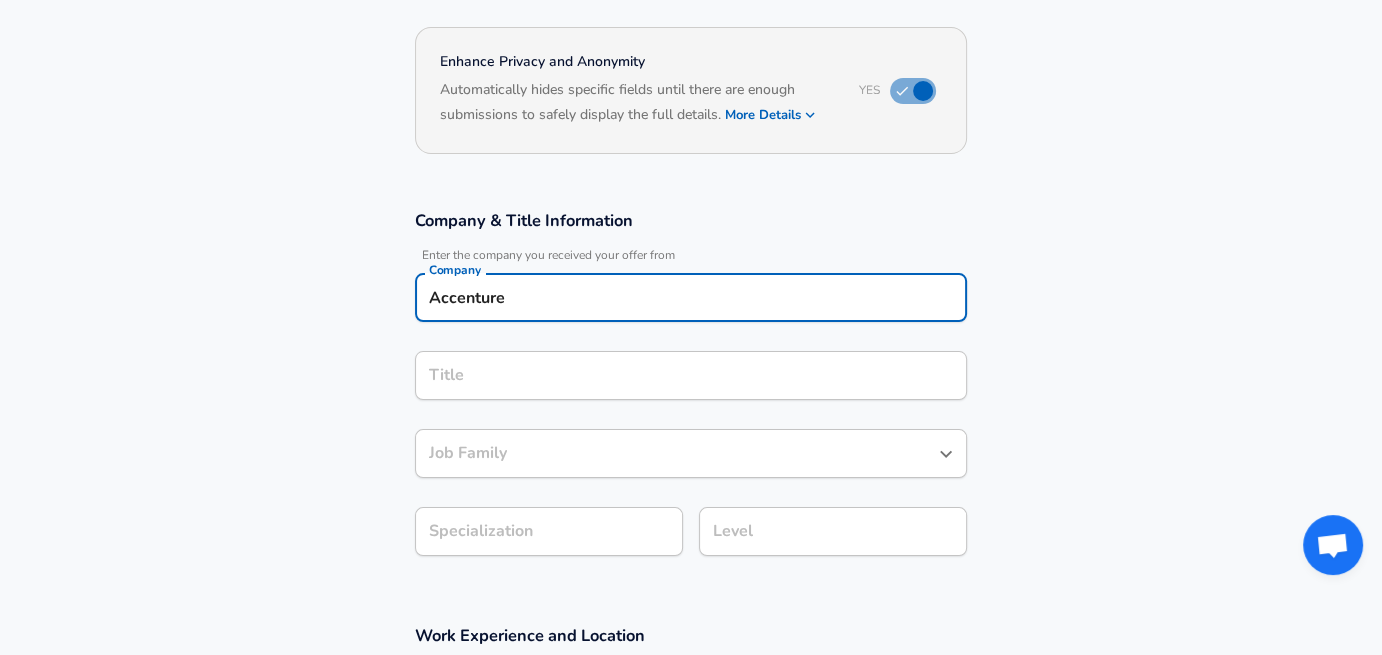 type on "Accenture" 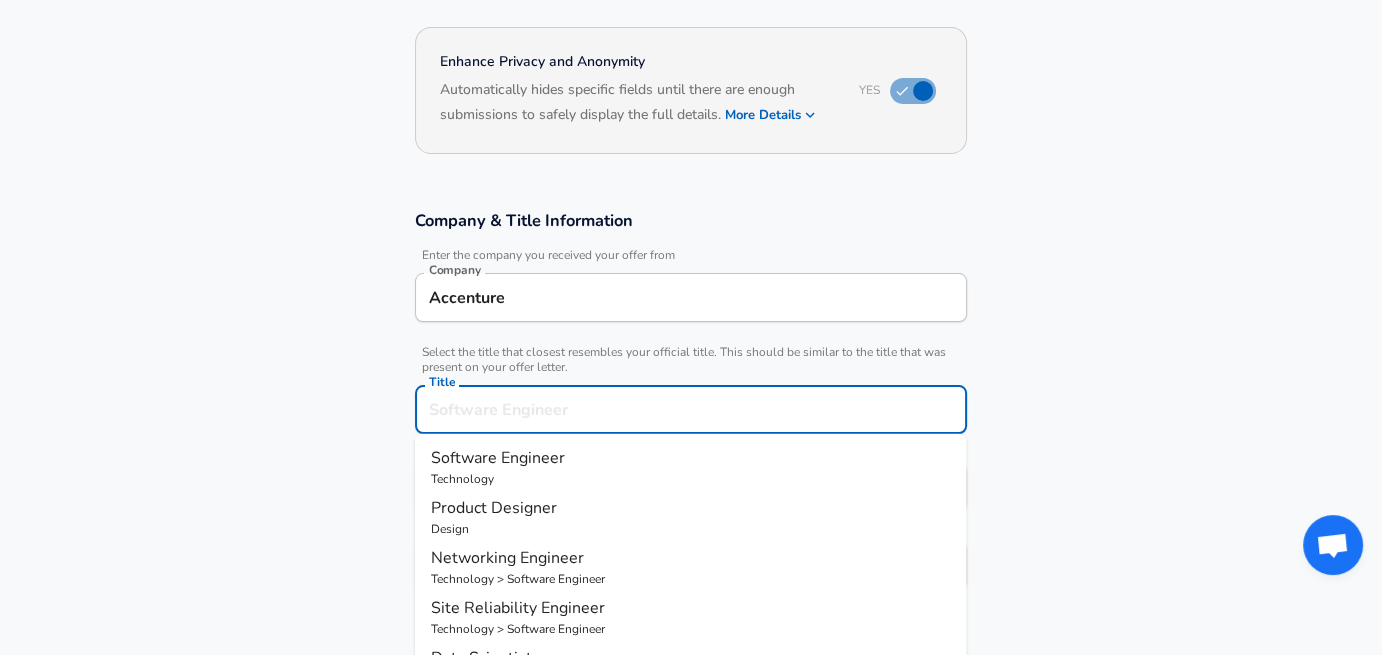 scroll, scrollTop: 210, scrollLeft: 0, axis: vertical 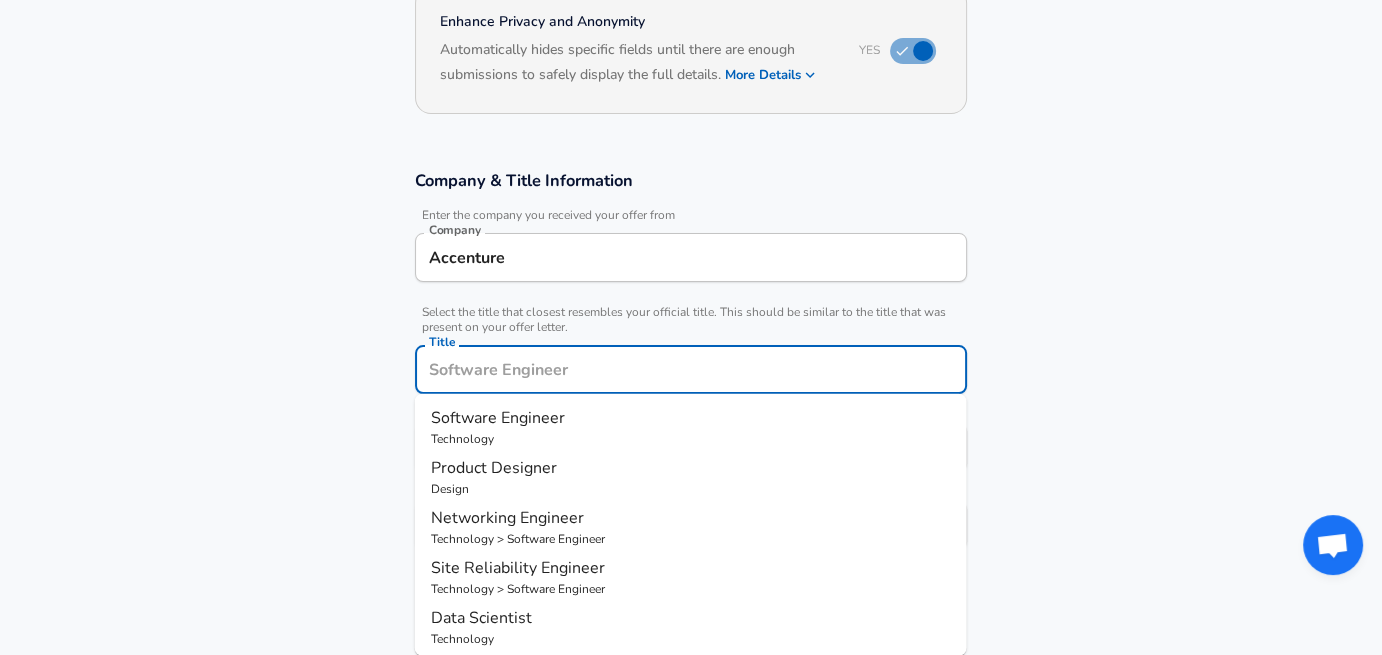 click on "Title" at bounding box center (691, 369) 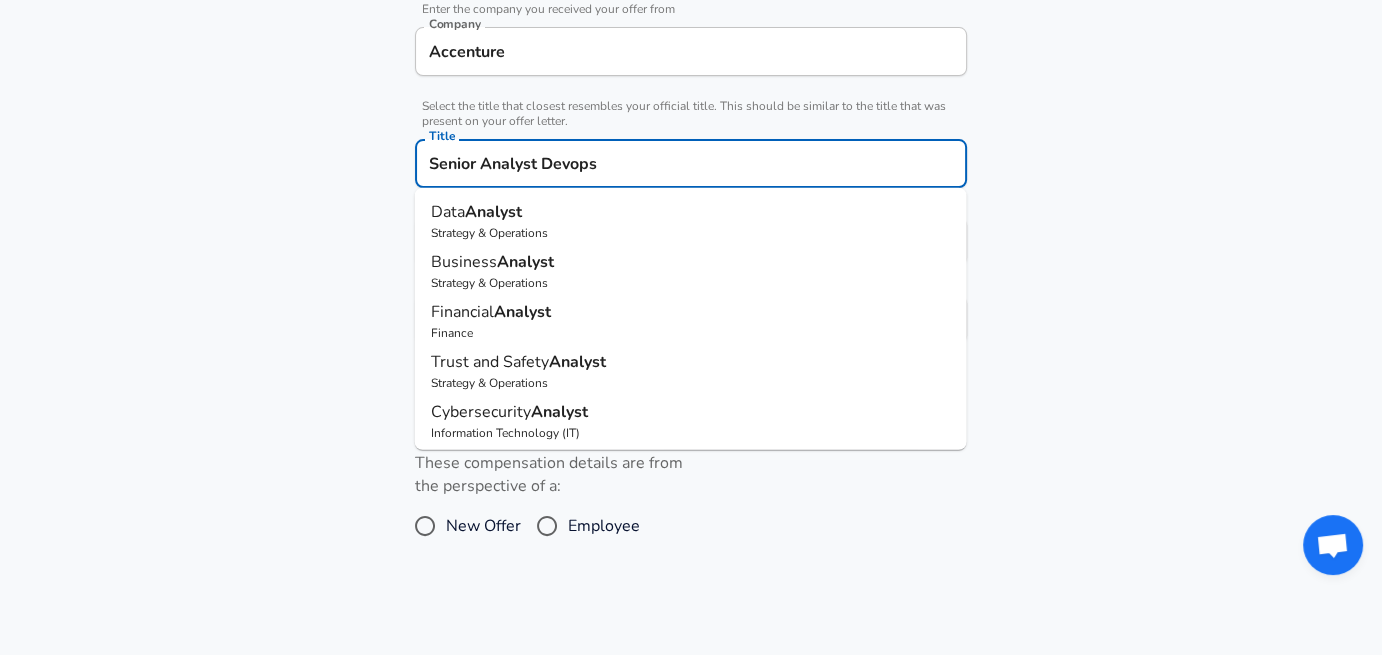 scroll, scrollTop: 420, scrollLeft: 0, axis: vertical 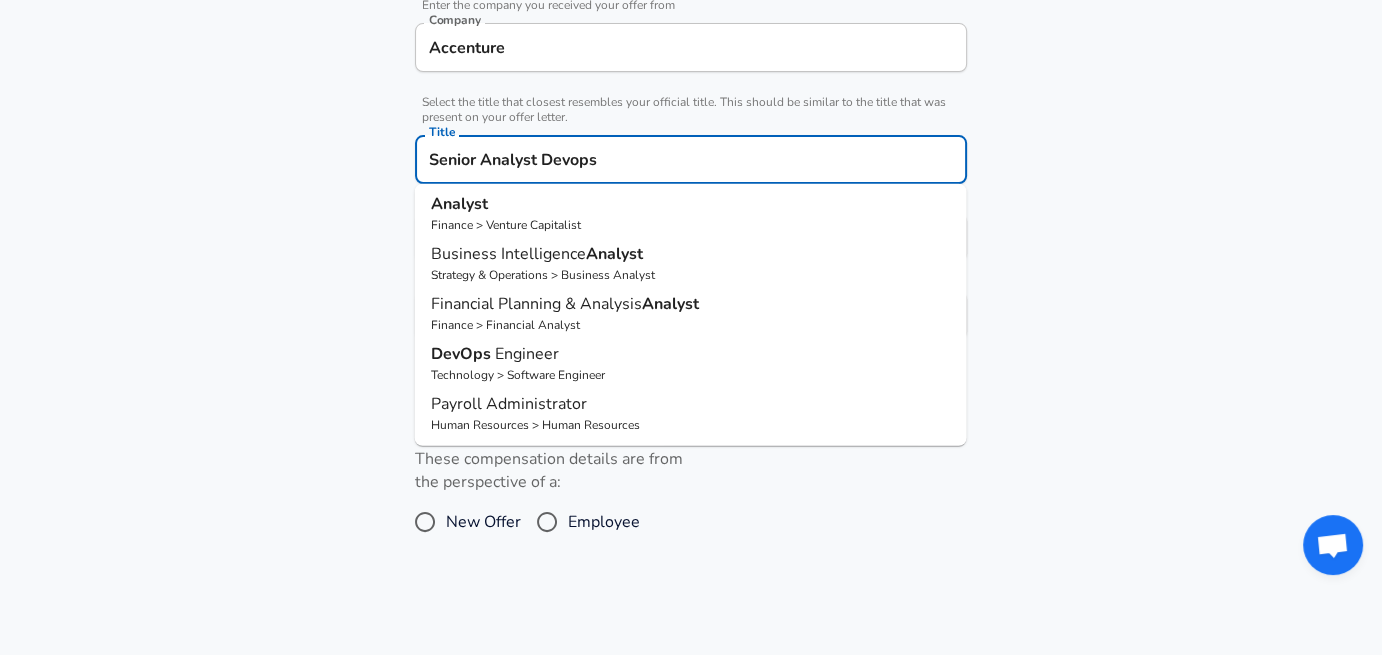 type on "Senior Analyst Devops" 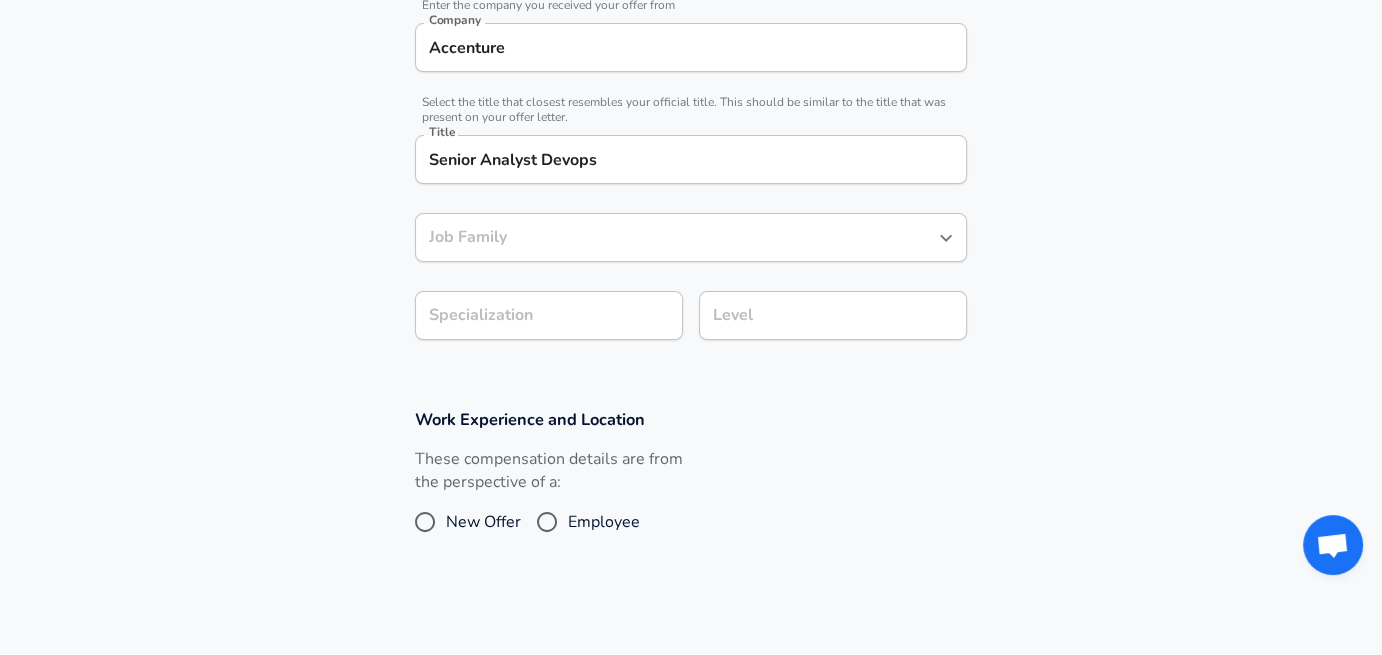 click on "Company & Title Information   Enter the company you received your offer from Company Accenture Company   Select the title that closest resembles your official title. This should be similar to the title that was present on your offer letter. Title Senior Analyst Devops Title Job Family Job Family Specialization Specialization Level Level" at bounding box center (691, 160) 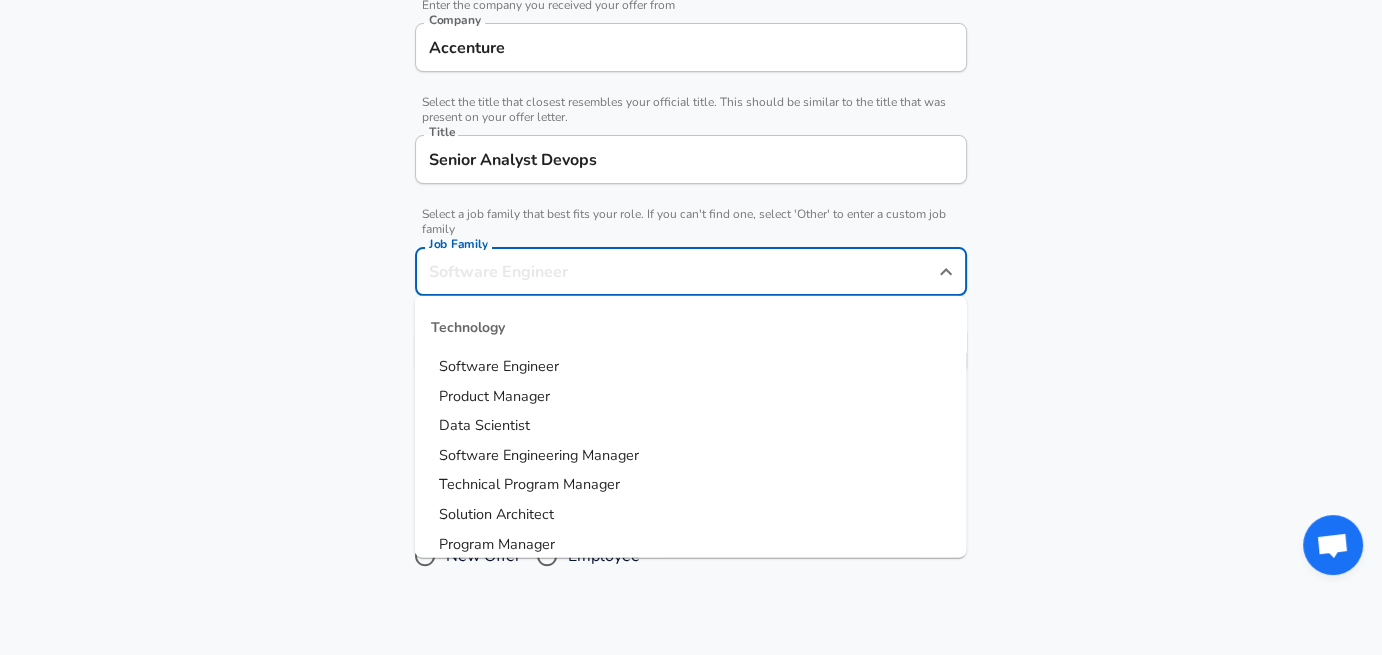 scroll, scrollTop: 460, scrollLeft: 0, axis: vertical 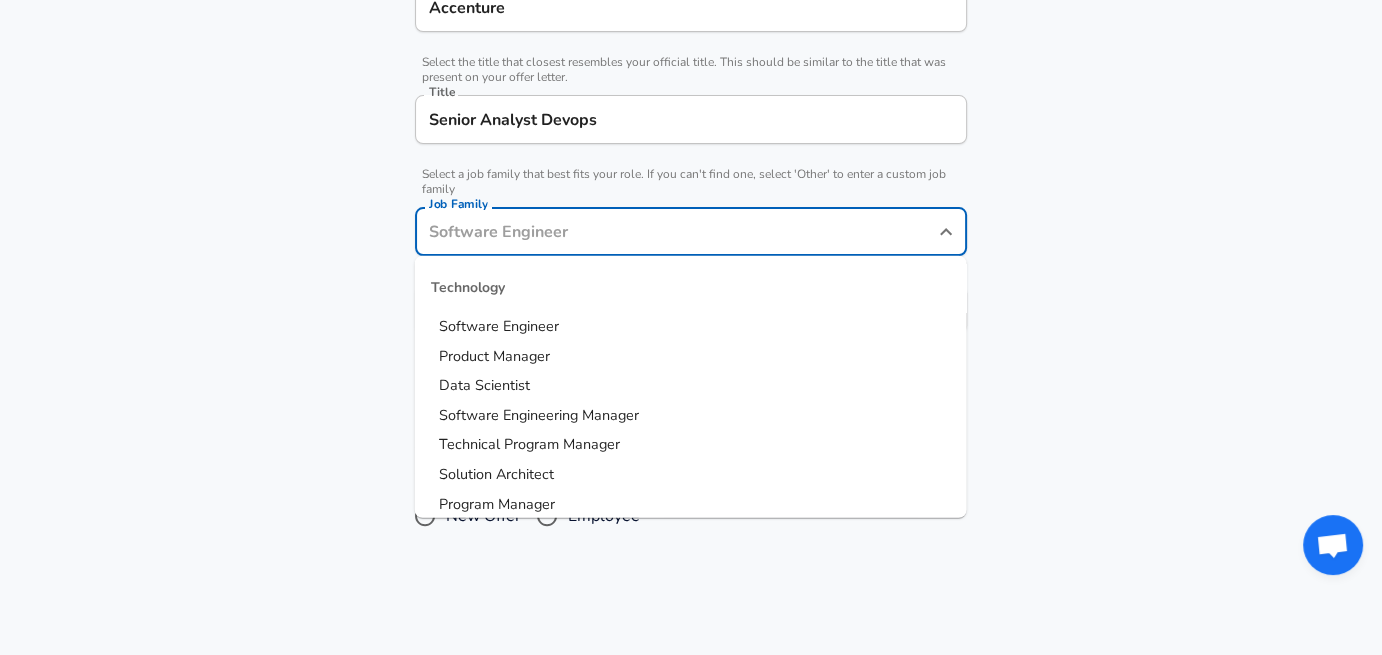 click on "Job Family" at bounding box center [676, 231] 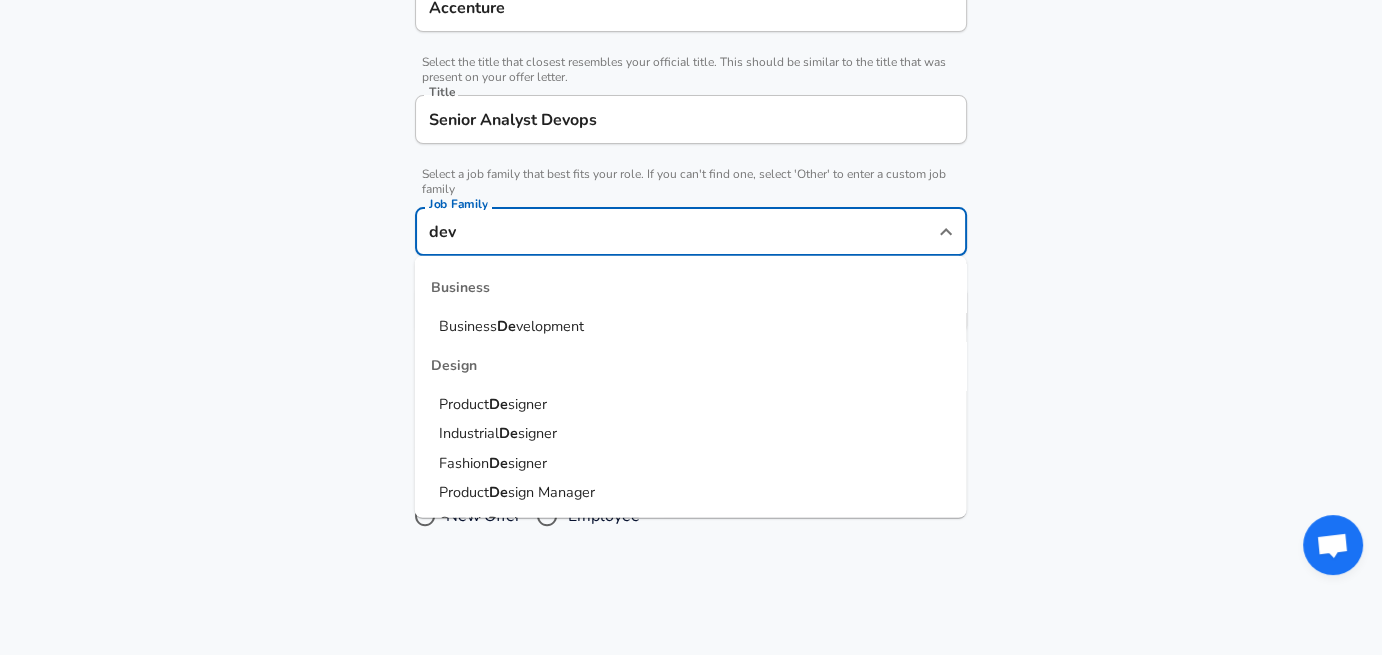 scroll, scrollTop: 0, scrollLeft: 0, axis: both 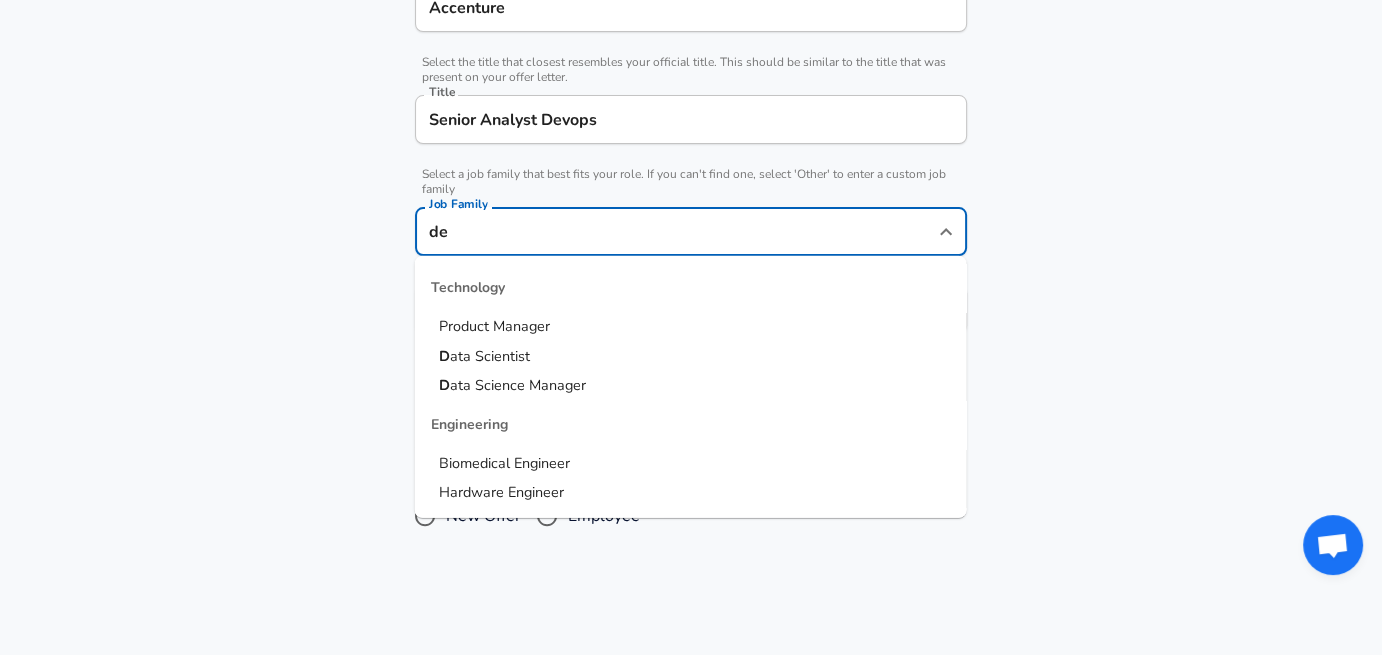 type on "d" 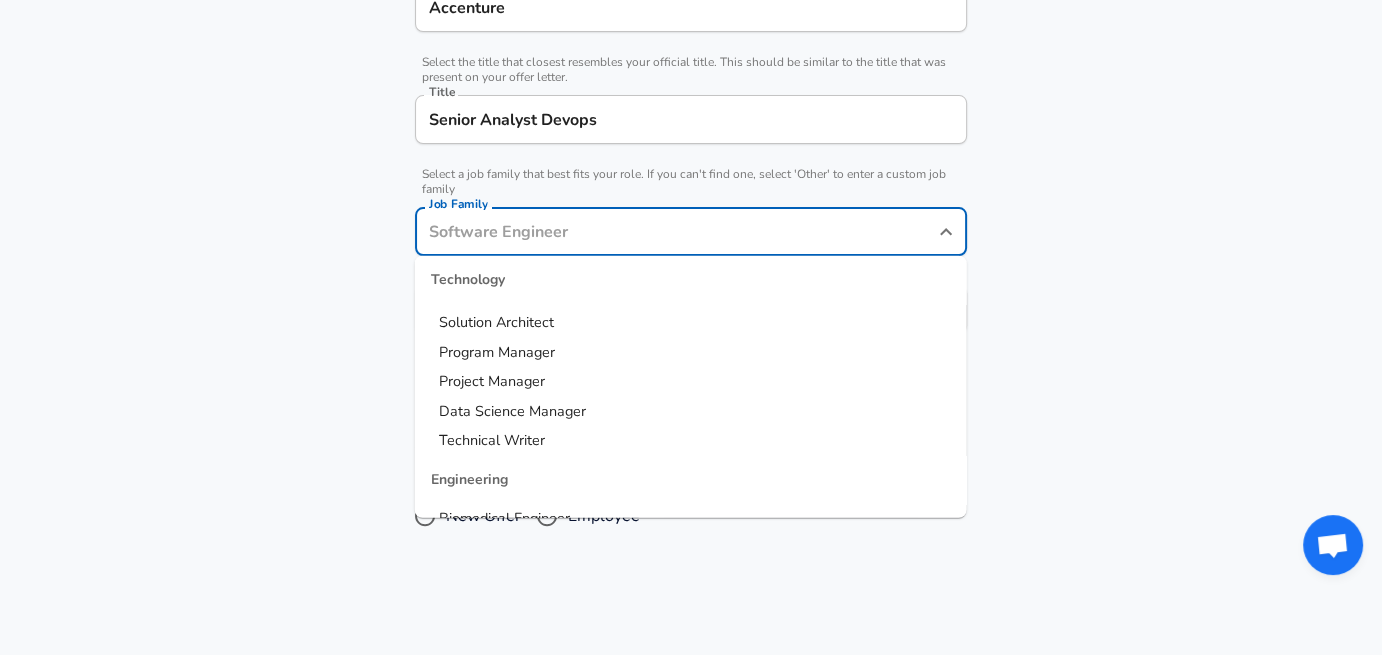 scroll, scrollTop: 0, scrollLeft: 0, axis: both 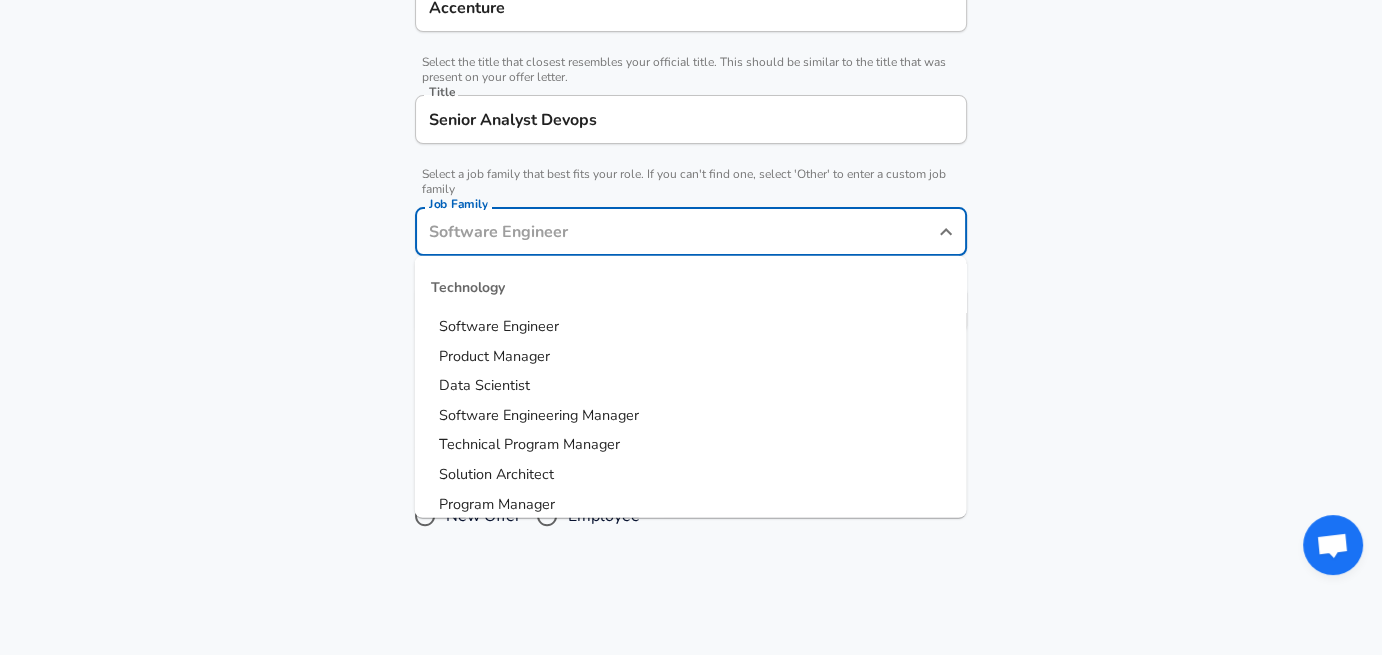 click on "Software Engineer" at bounding box center (499, 326) 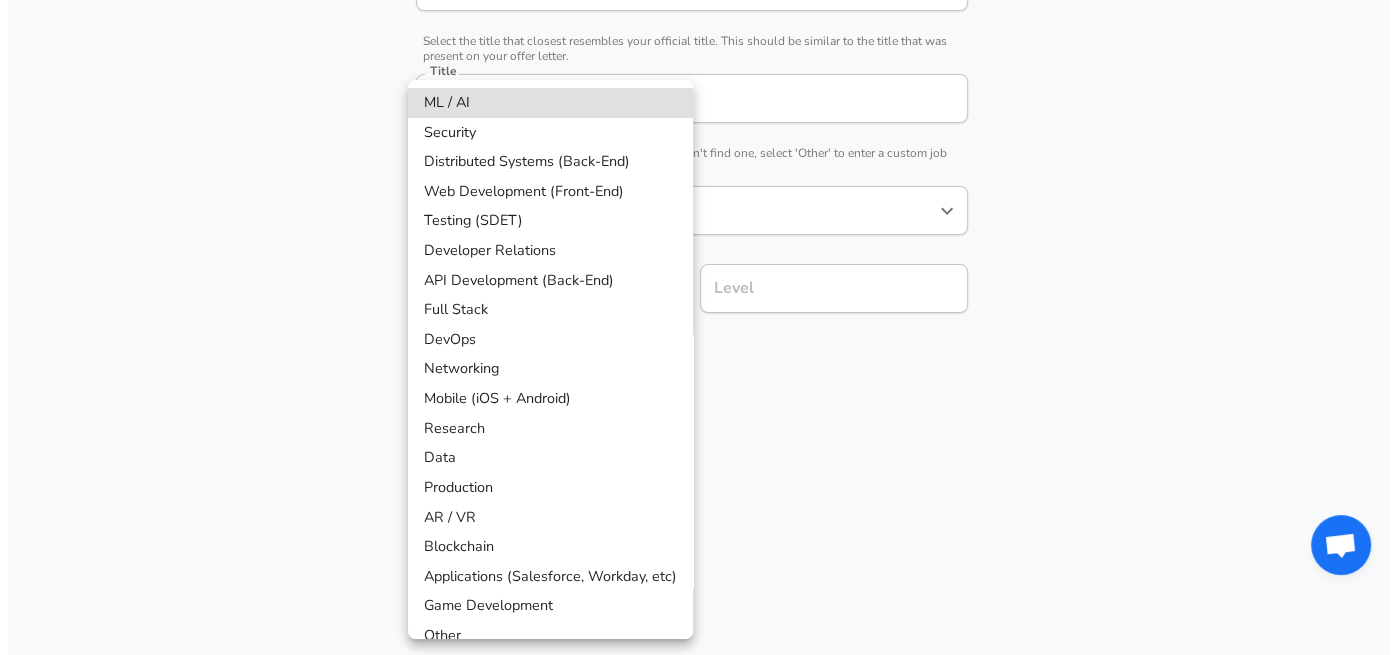 scroll, scrollTop: 541, scrollLeft: 0, axis: vertical 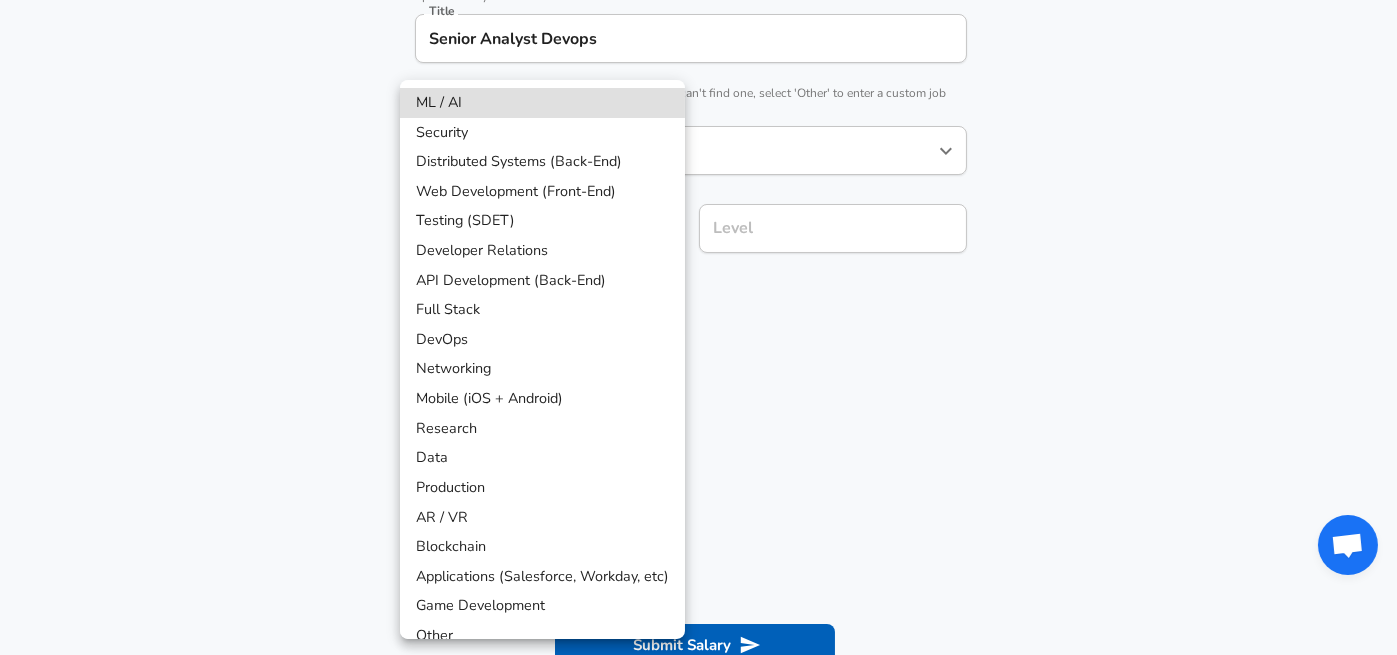 click on "Restart Add Your Salary Upload your offer letter   to verify your submission Enhance Privacy and Anonymity Yes Automatically hides specific fields until there are enough submissions to safely display the full details.   More Details Based on your submission and the data points that we have already collected, we will automatically hide and anonymize specific fields if there aren't enough data points to remain sufficiently anonymous. Company & Title Information   Enter the company you received your offer from Company Accenture Company   Select the title that closest resembles your official title. This should be similar to the title that was present on your offer letter. Title Senior Analyst Devops Title   Select a job family that best fits your role. If you can't find one, select 'Other' to enter a custom job family Job Family Software Engineer Job Family   Select a Specialization that best fits your role. If you can't find one, select 'Other' to enter a custom specialization Select Specialization ​ Level" at bounding box center (698, -214) 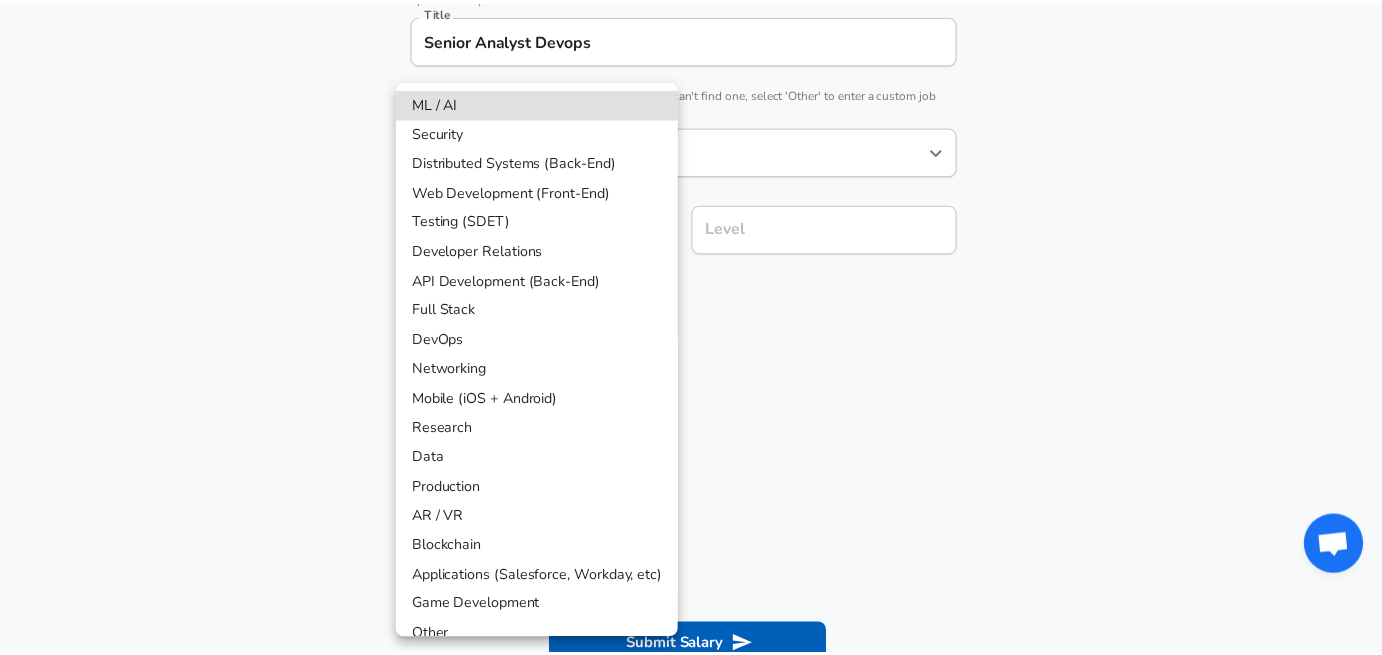 scroll, scrollTop: 18, scrollLeft: 0, axis: vertical 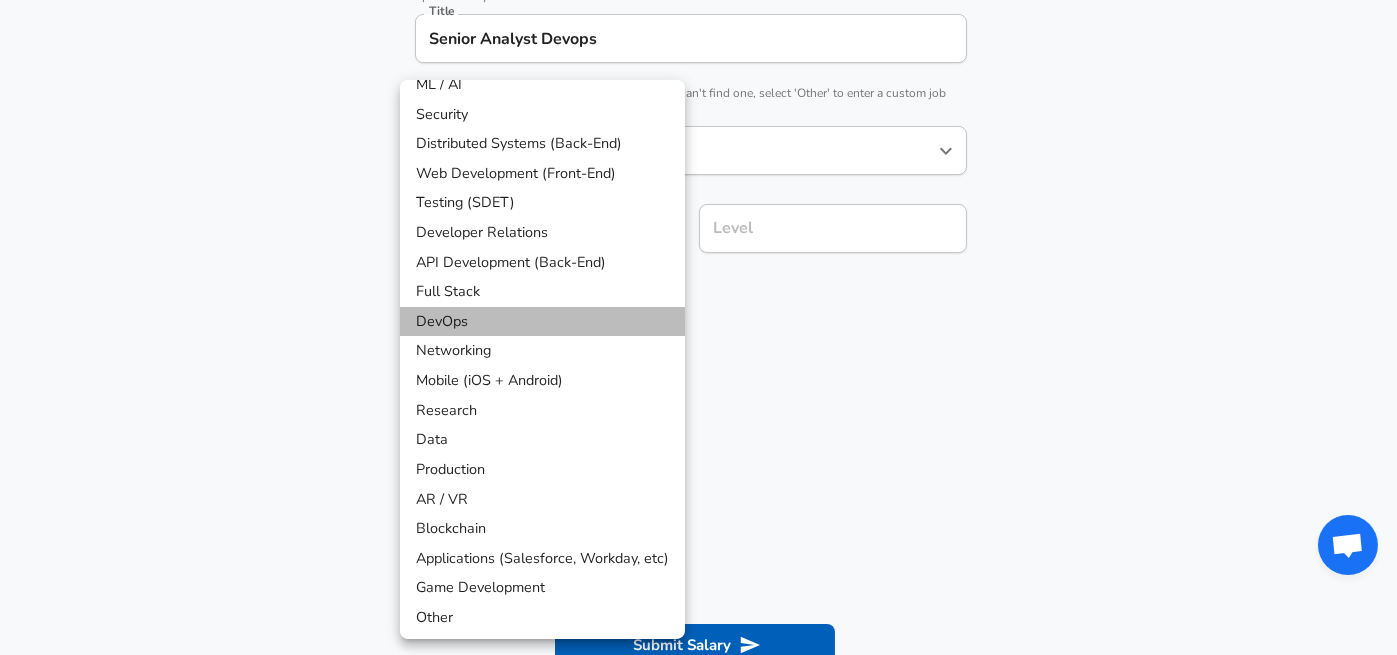 click on "DevOps" at bounding box center [542, 322] 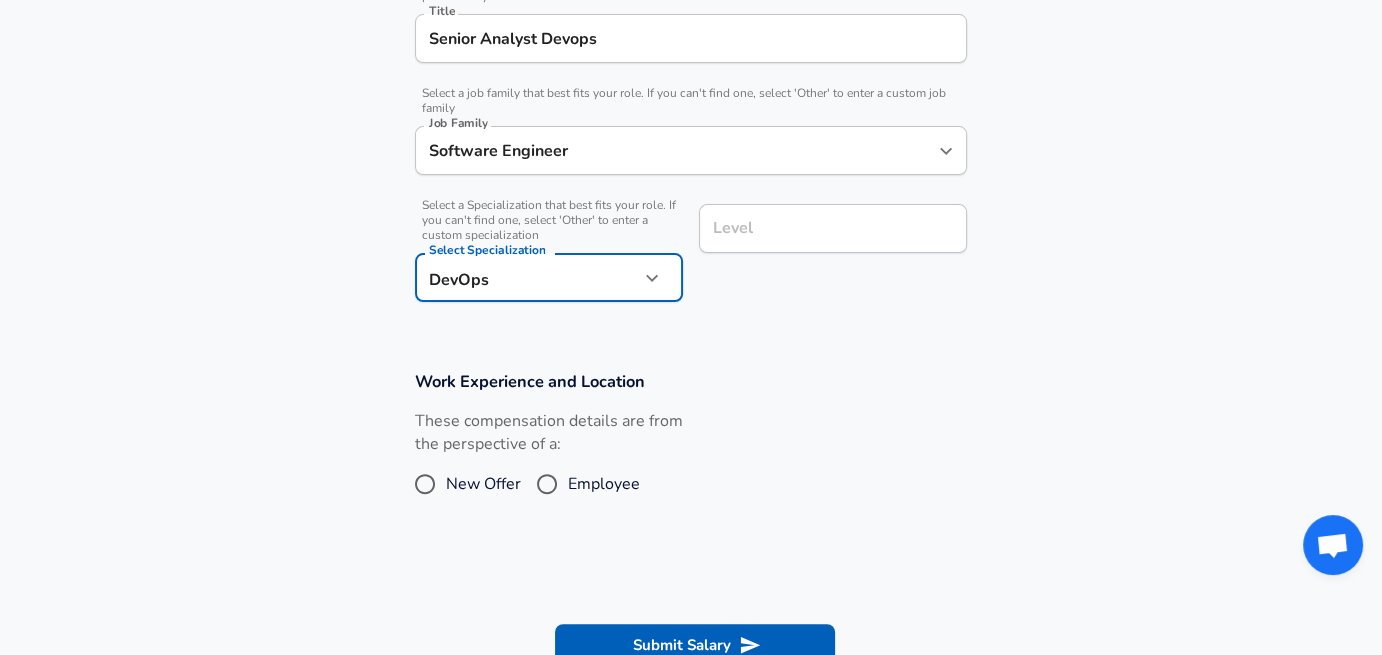 click on "Level" at bounding box center (833, 228) 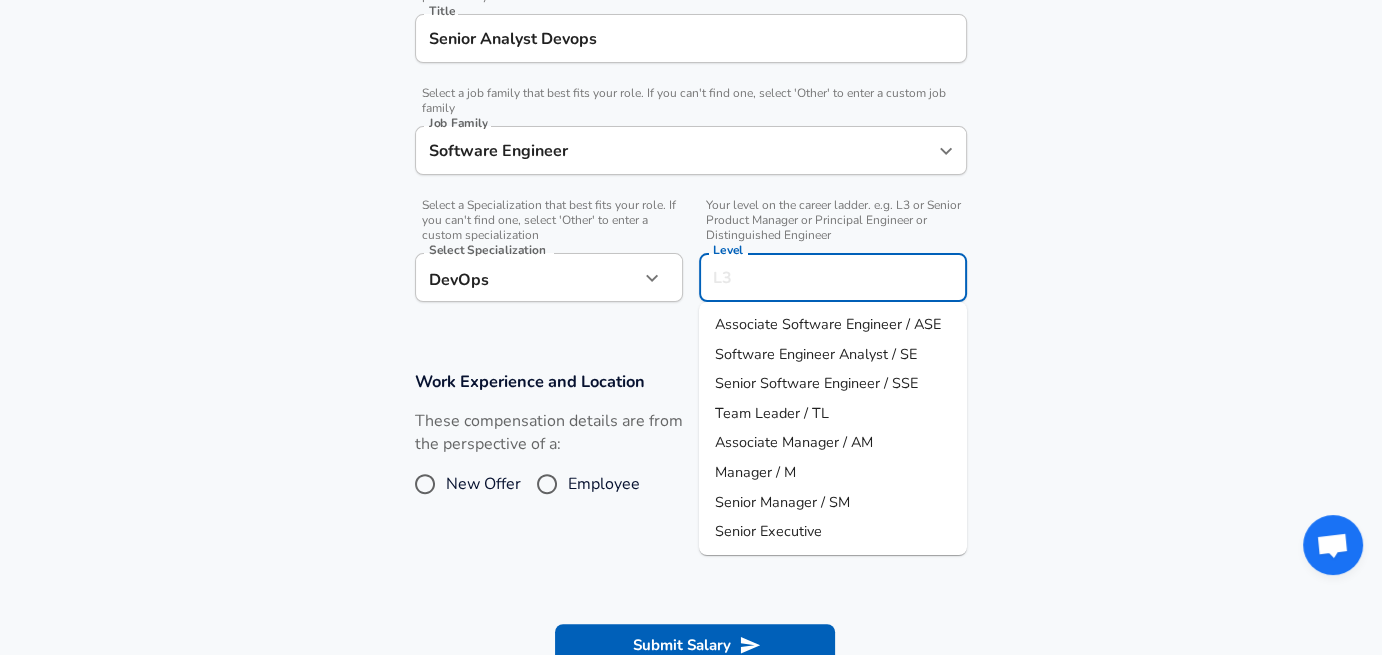 scroll, scrollTop: 581, scrollLeft: 0, axis: vertical 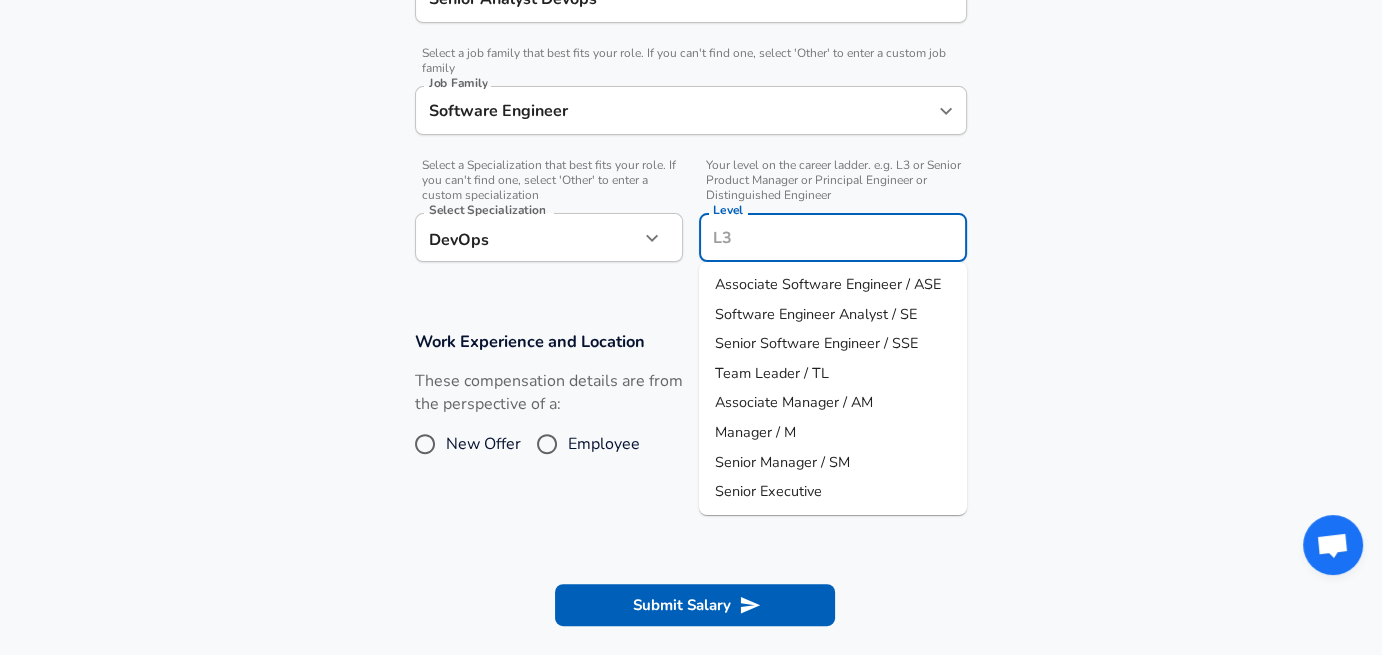 click on "Senior Software Engineer / SSE" at bounding box center (816, 343) 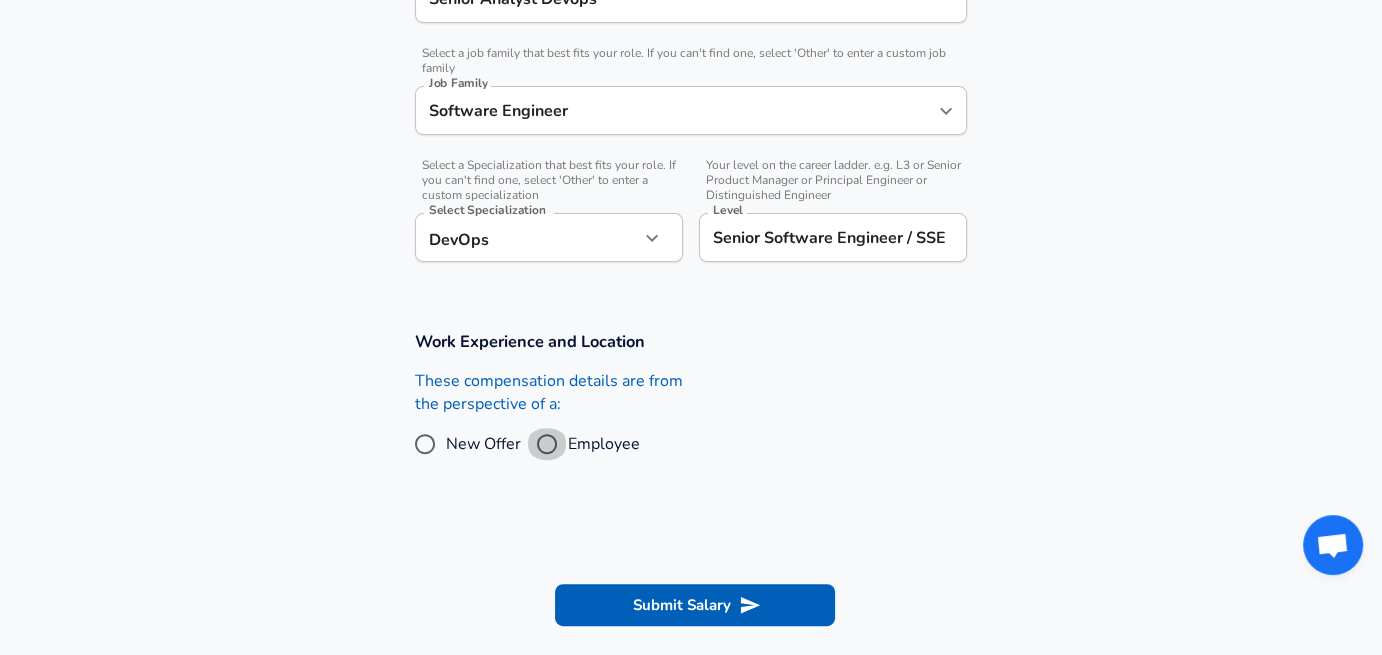 click on "Employee" at bounding box center [547, 444] 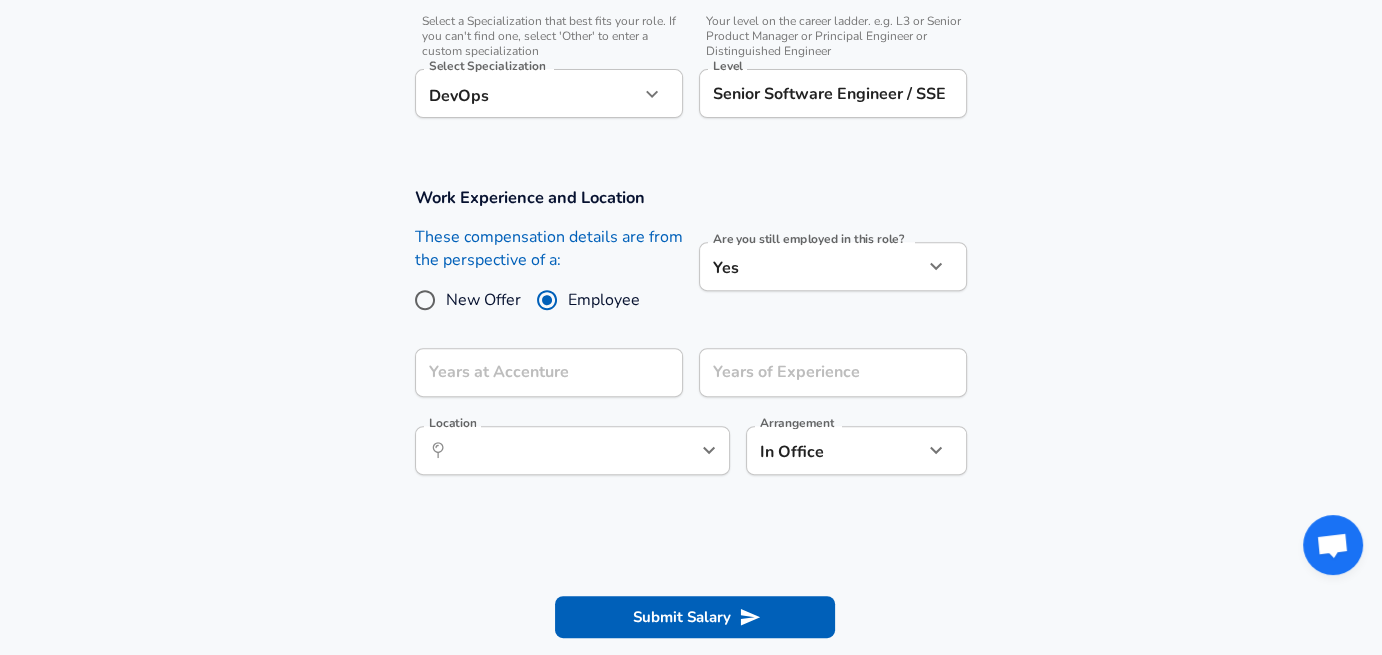 scroll, scrollTop: 728, scrollLeft: 0, axis: vertical 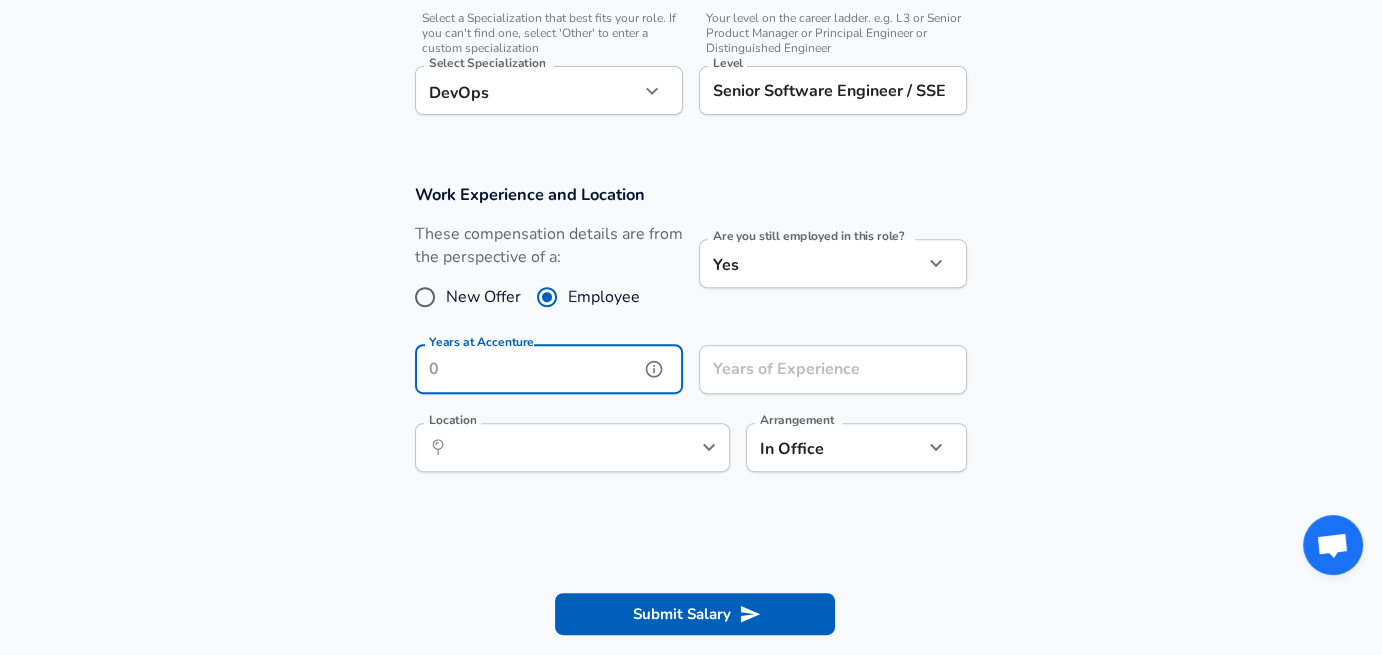 click on "Years at Accenture" at bounding box center (527, 369) 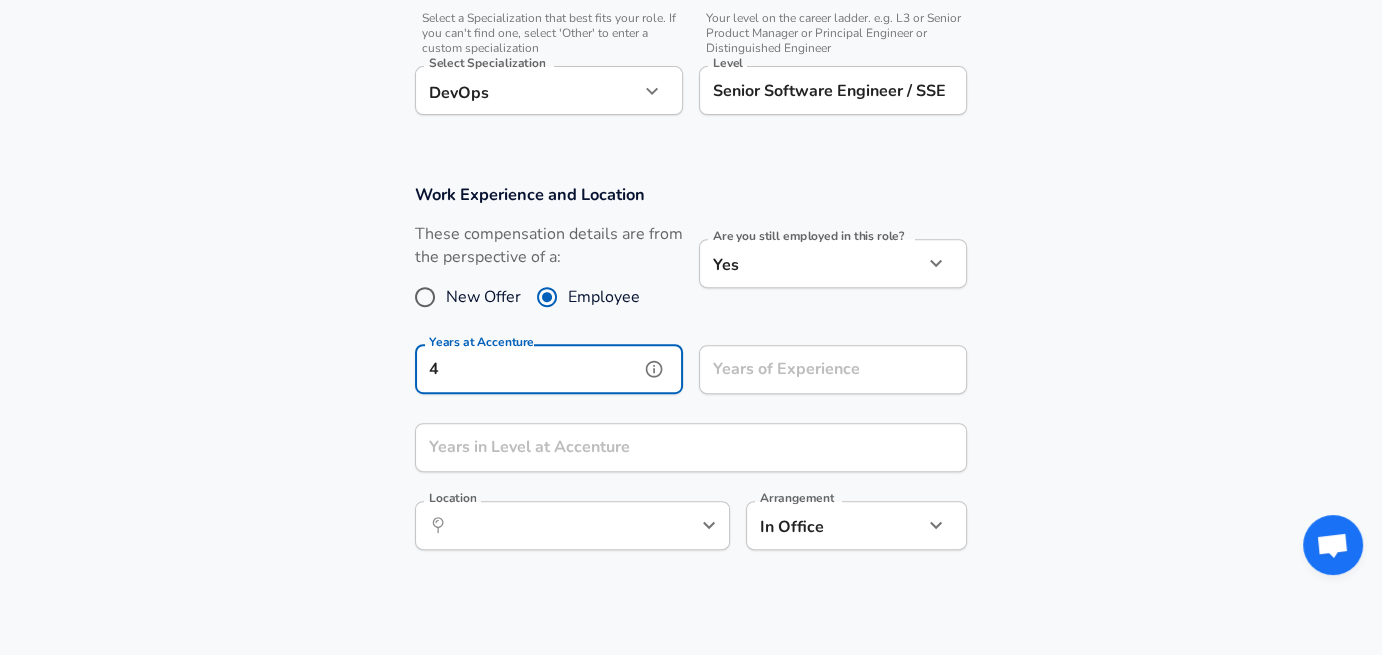 type on "4" 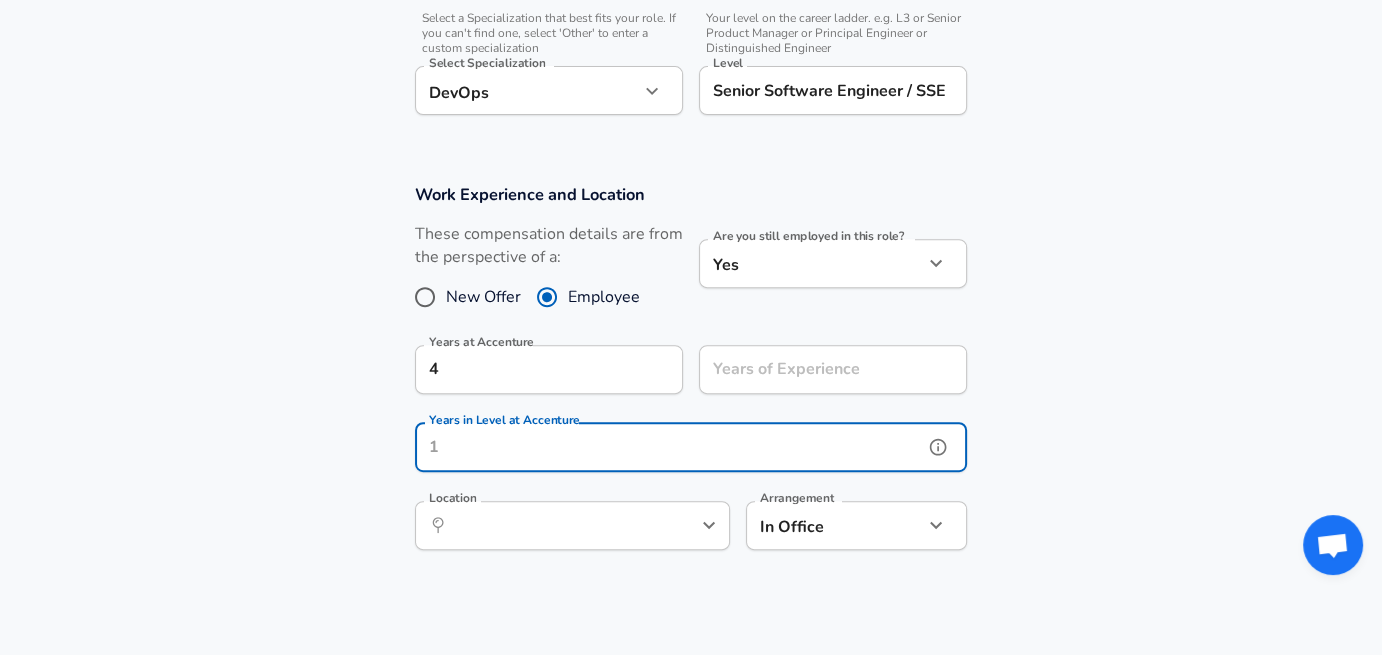 click on "Years in Level at Accenture" at bounding box center (669, 447) 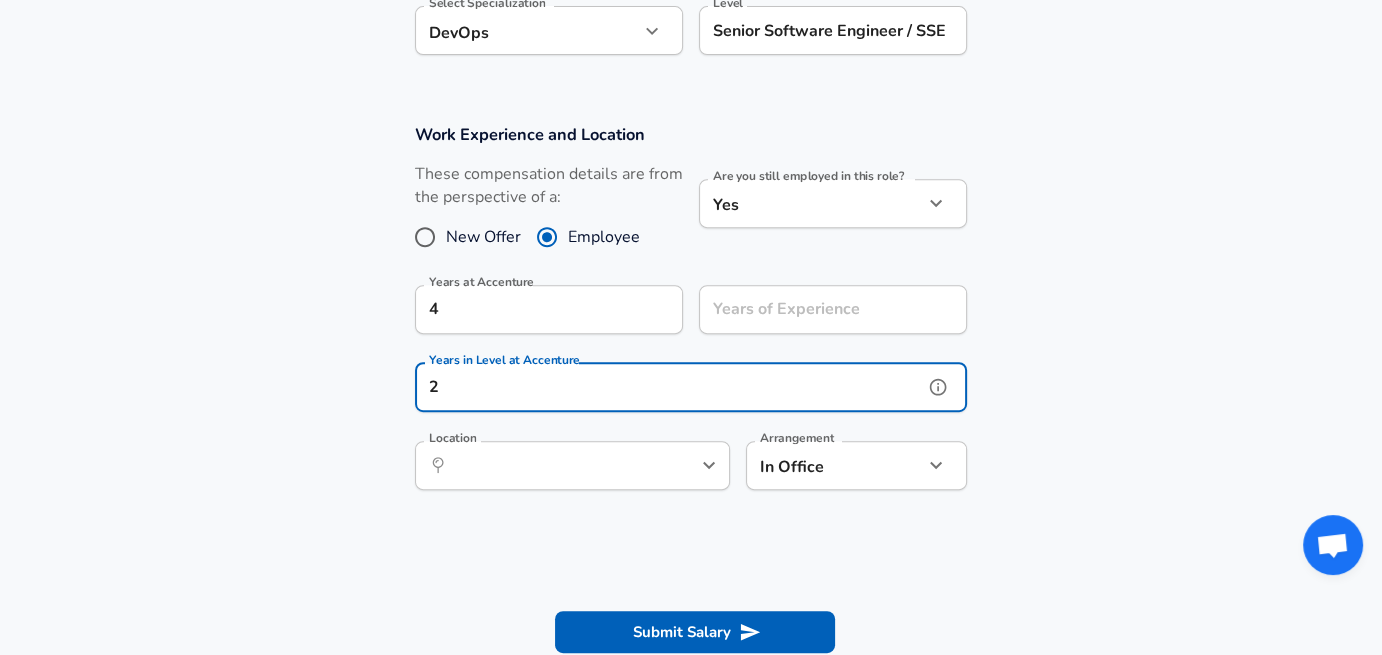 scroll, scrollTop: 789, scrollLeft: 0, axis: vertical 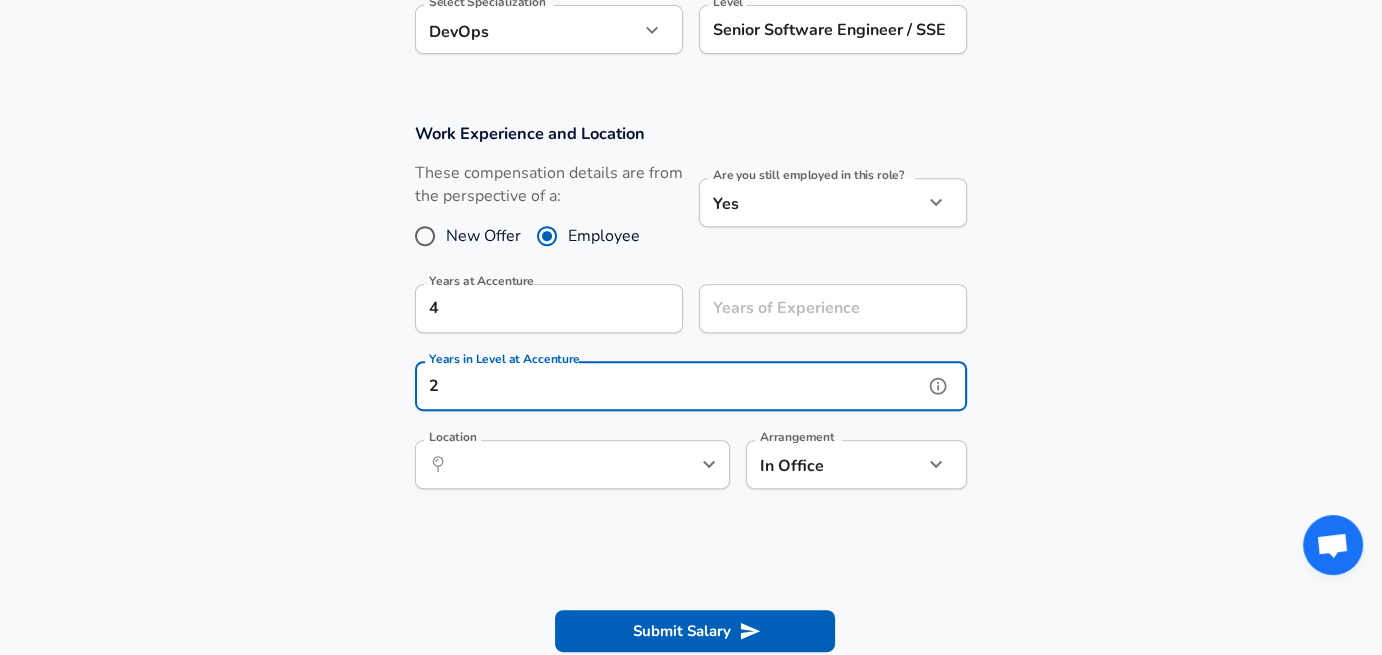 click at bounding box center [676, 464] 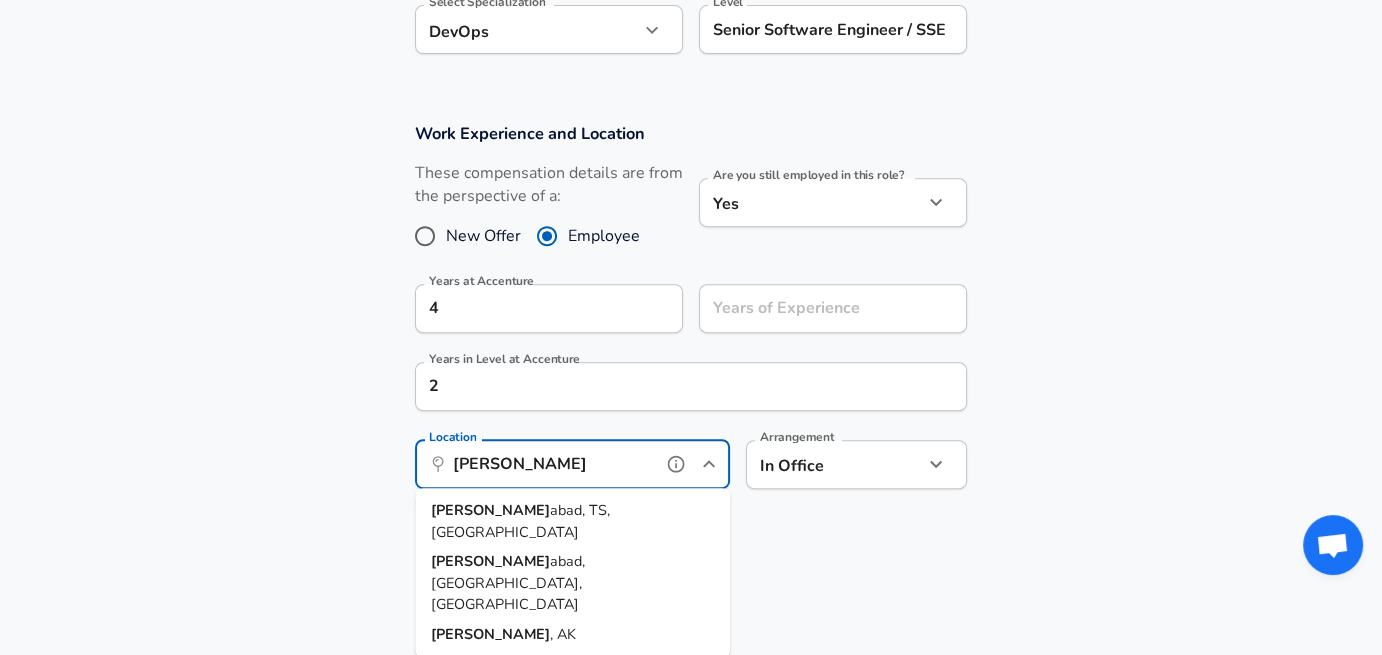 click on "[PERSON_NAME], TS, [GEOGRAPHIC_DATA]" at bounding box center (572, 521) 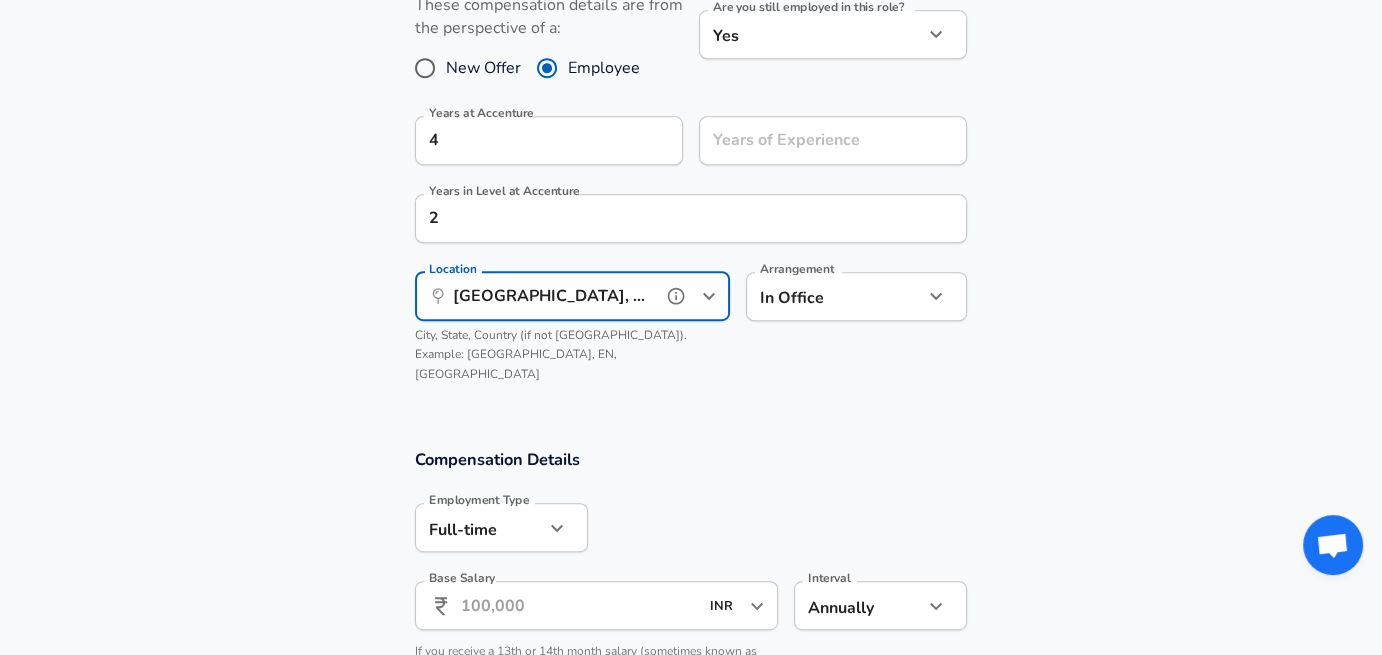 scroll, scrollTop: 959, scrollLeft: 0, axis: vertical 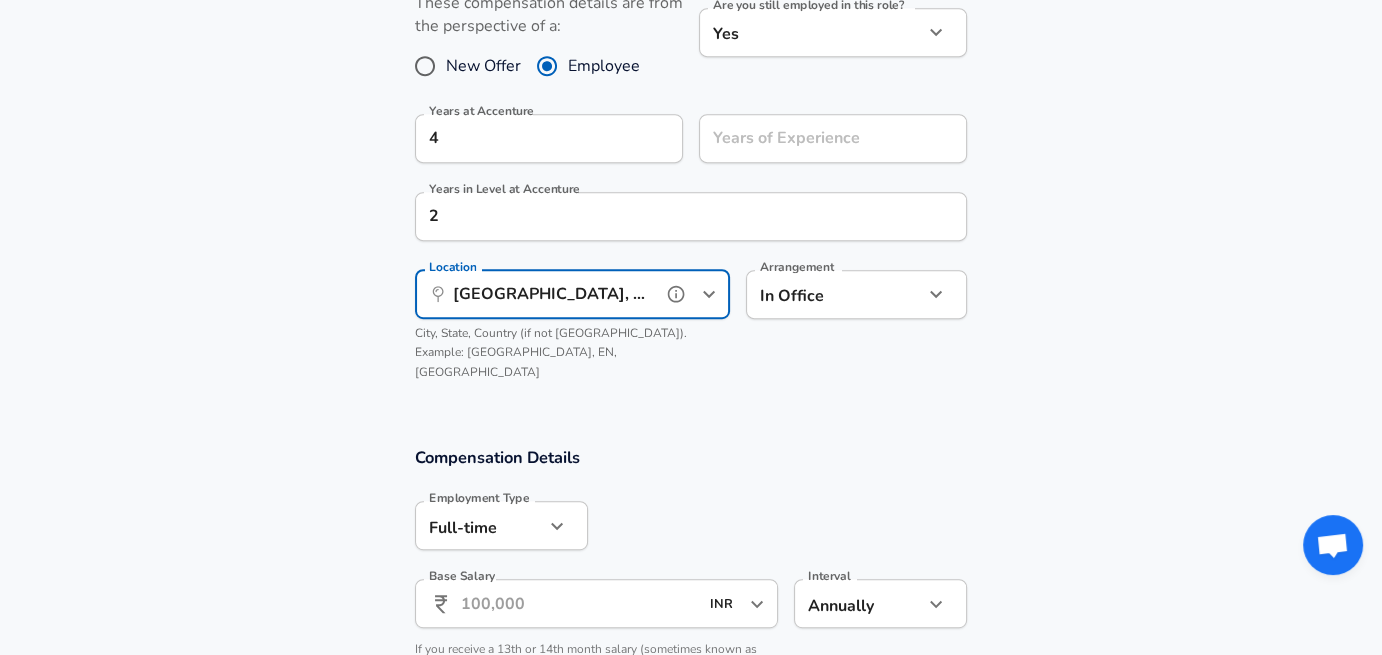 type on "[GEOGRAPHIC_DATA], [GEOGRAPHIC_DATA], [GEOGRAPHIC_DATA]" 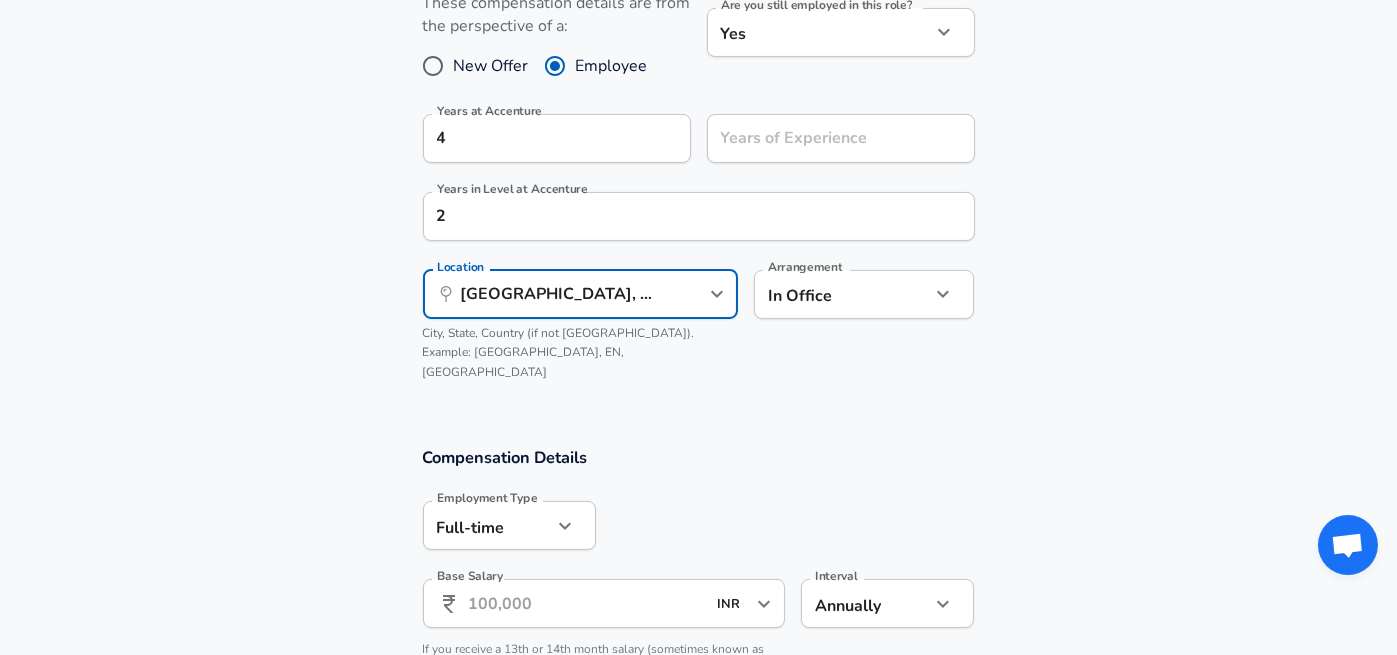 click on "Restart Add Your Salary Upload your offer letter   to verify your submission Enhance Privacy and Anonymity Yes Automatically hides specific fields until there are enough submissions to safely display the full details.   More Details Based on your submission and the data points that we have already collected, we will automatically hide and anonymize specific fields if there aren't enough data points to remain sufficiently anonymous. Company & Title Information   Enter the company you received your offer from Company Accenture Company   Select the title that closest resembles your official title. This should be similar to the title that was present on your offer letter. Title Senior Analyst Devops Title   Select a job family that best fits your role. If you can't find one, select 'Other' to enter a custom job family Job Family Software Engineer Job Family   Select a Specialization that best fits your role. If you can't find one, select 'Other' to enter a custom specialization Select Specialization DevOps DevOps" at bounding box center [698, -632] 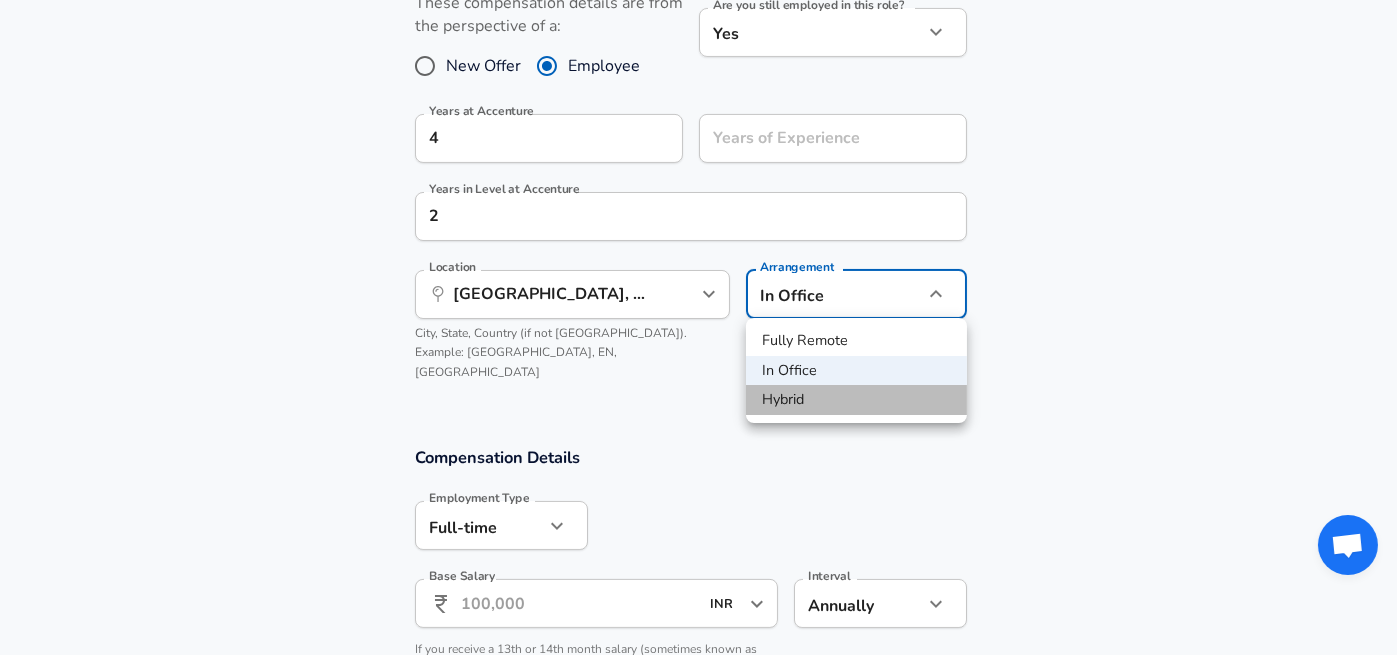 click on "Hybrid" at bounding box center (856, 400) 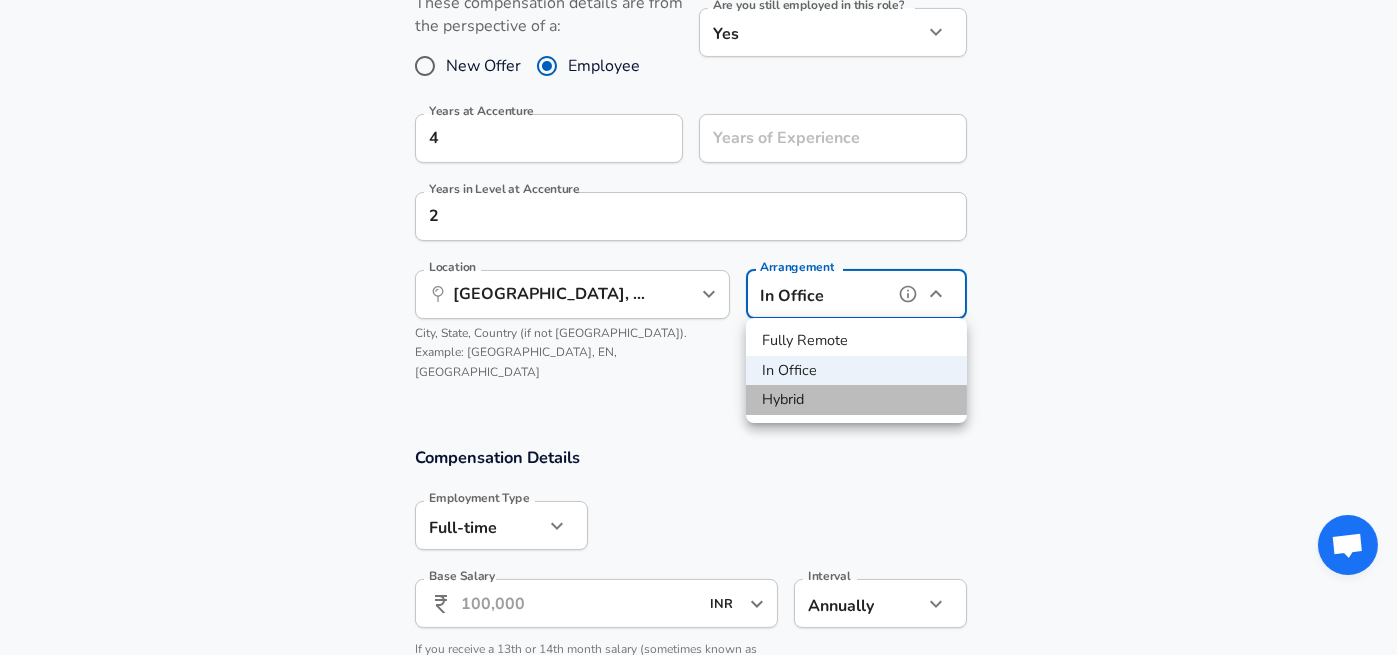 type on "hybrid" 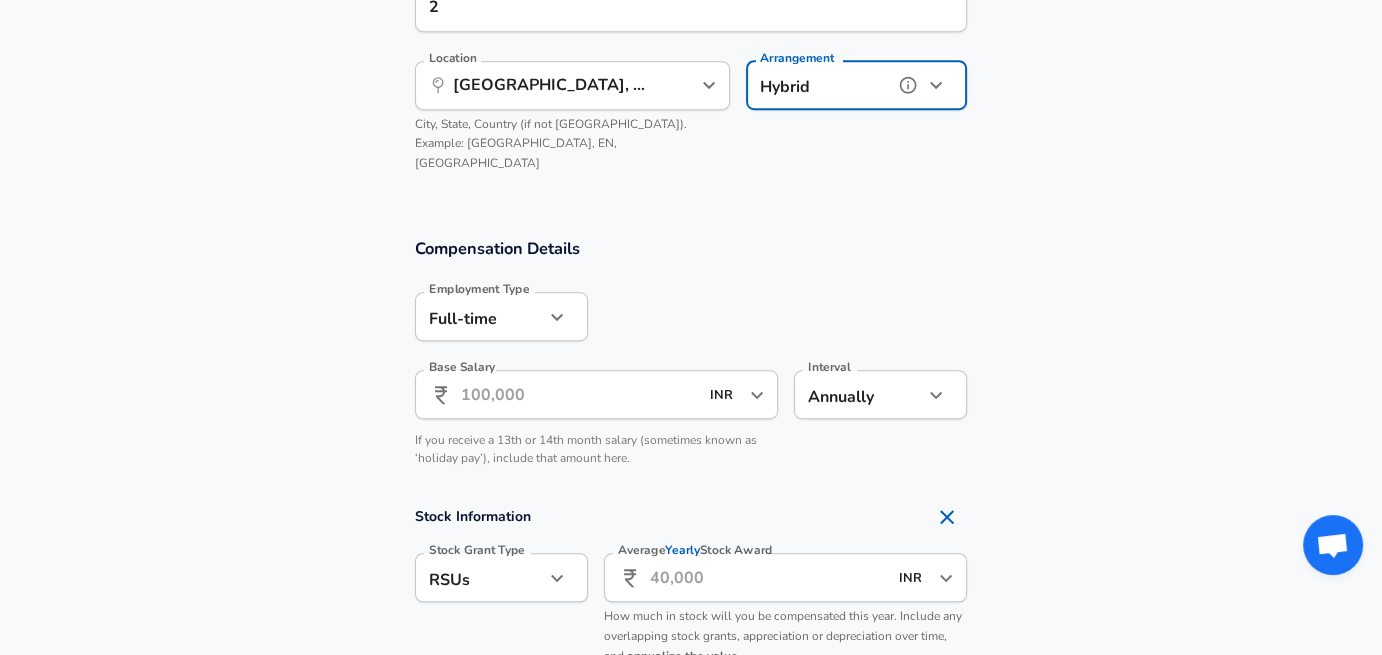 scroll, scrollTop: 1176, scrollLeft: 0, axis: vertical 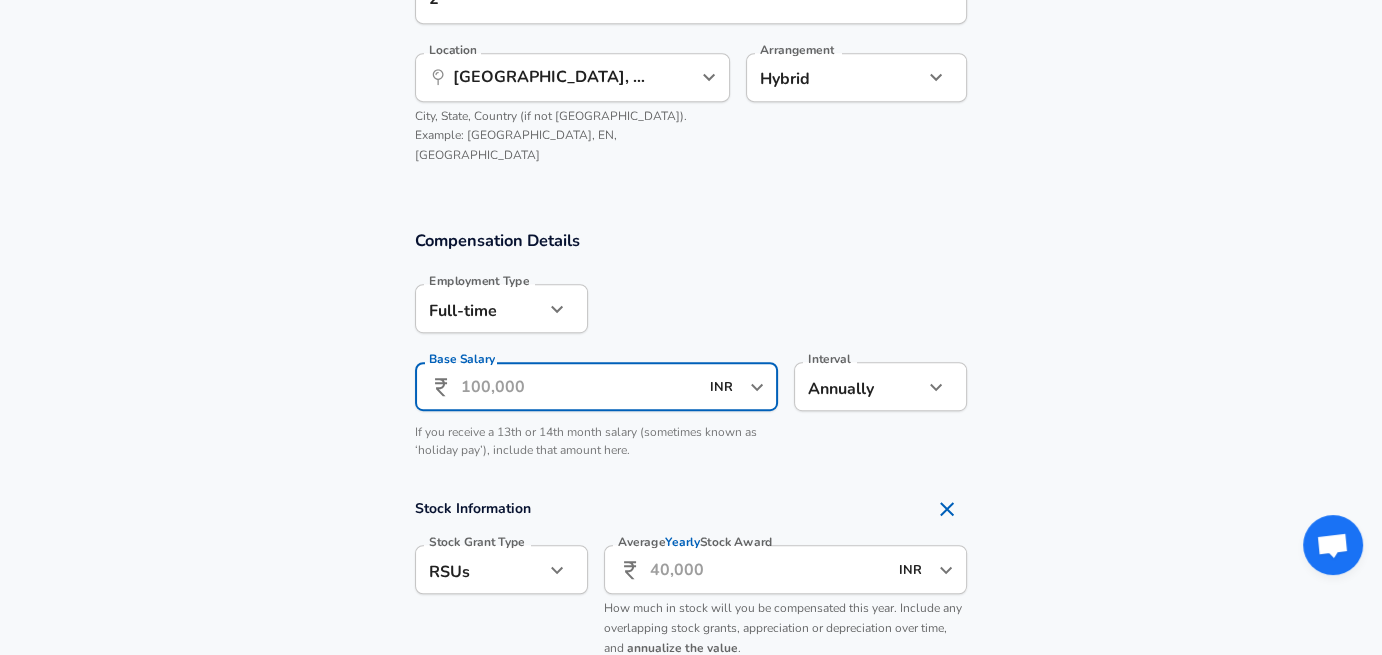 click on "Base Salary" at bounding box center [579, 386] 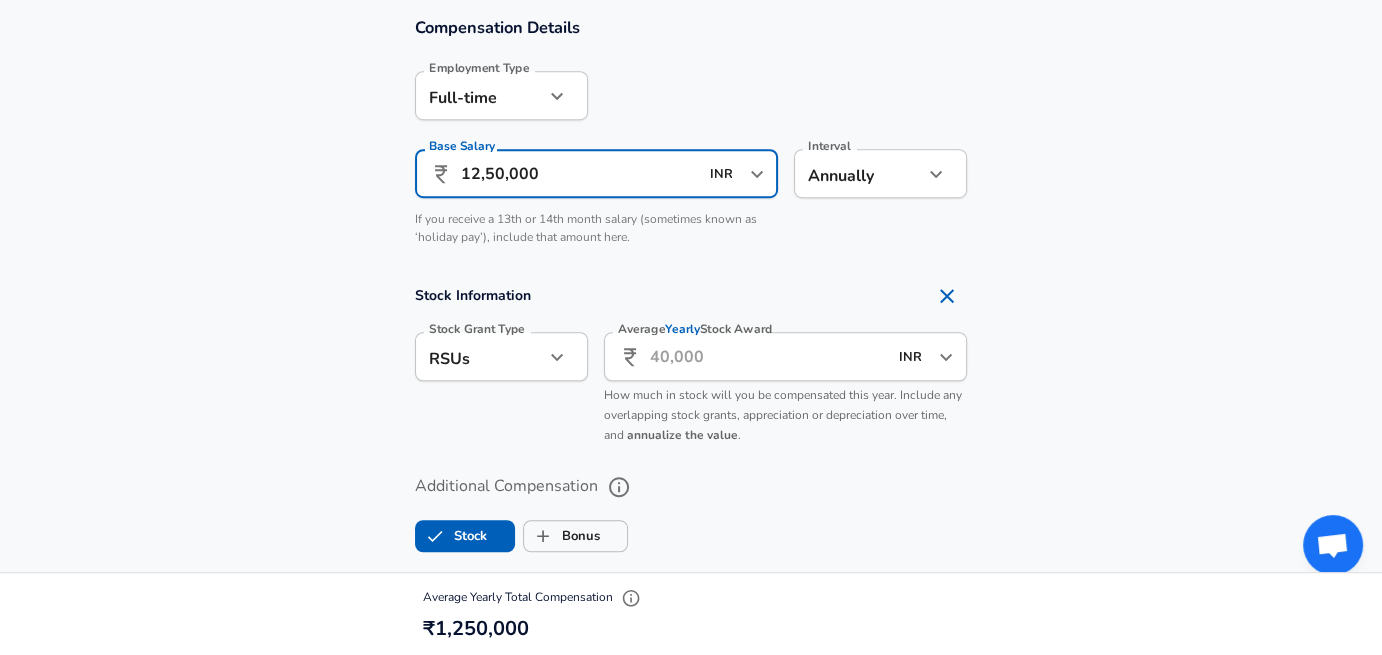 scroll, scrollTop: 1397, scrollLeft: 0, axis: vertical 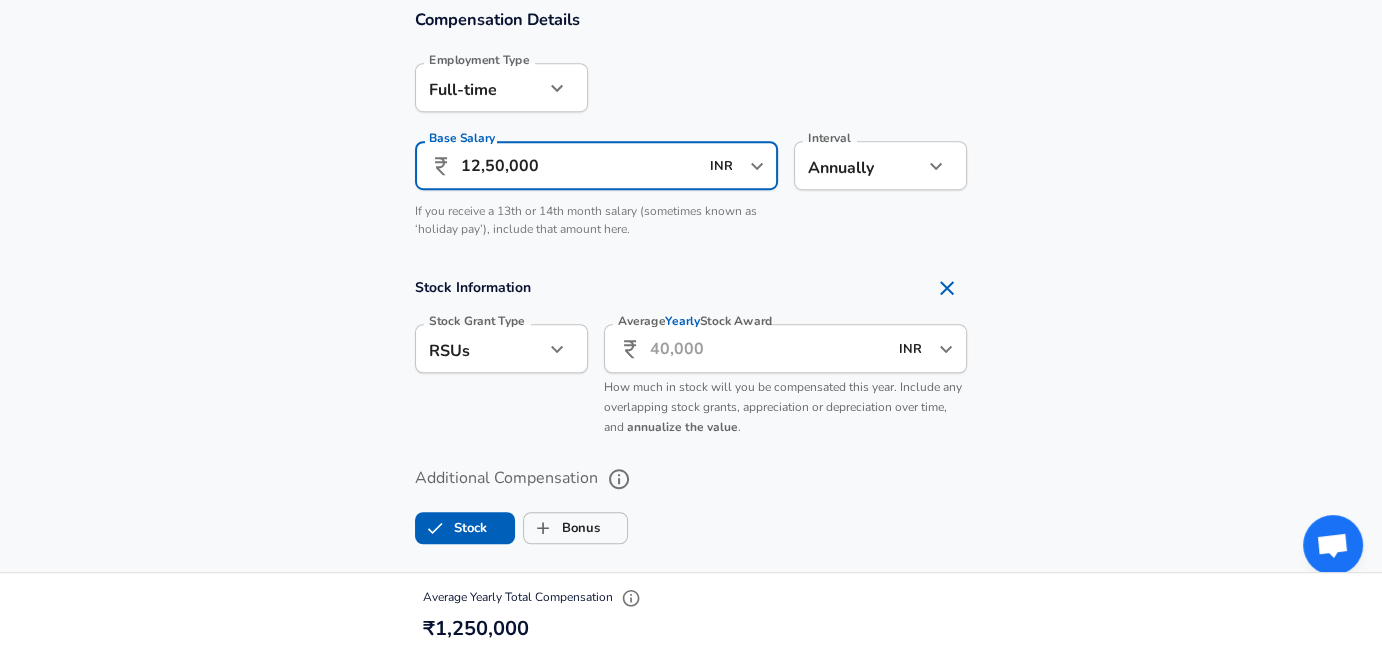 type on "12,50,000" 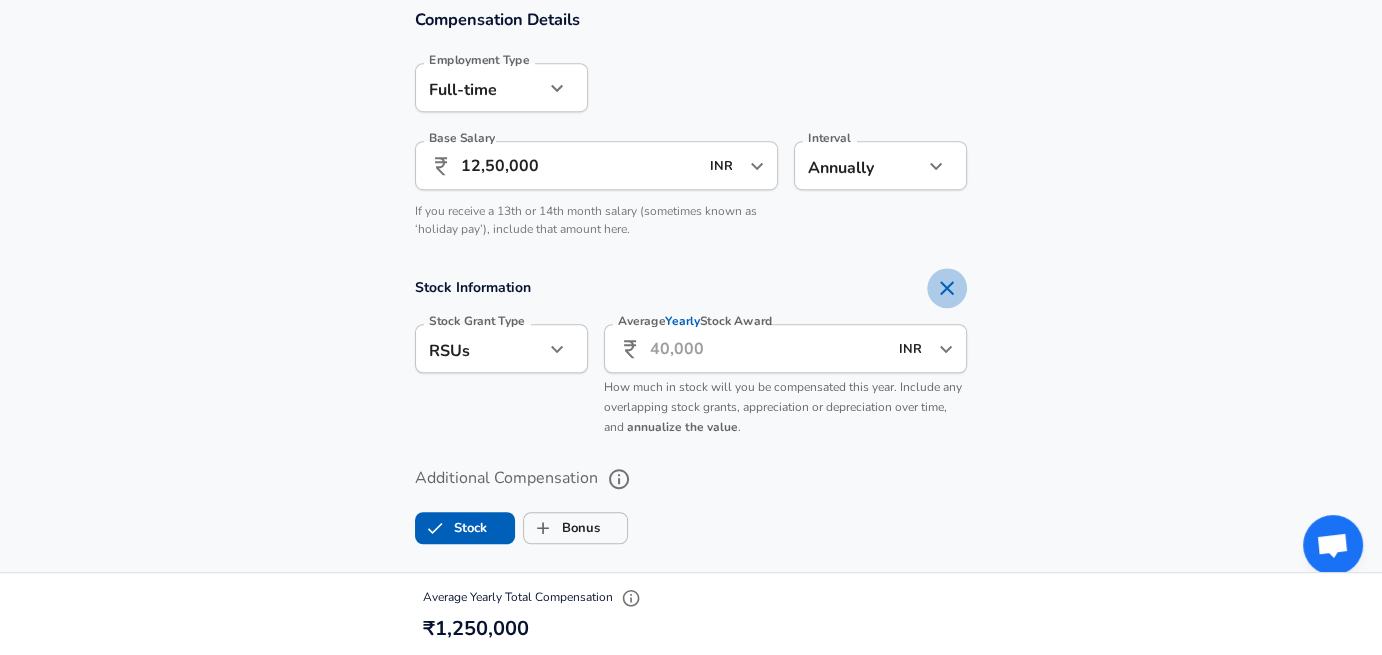 click 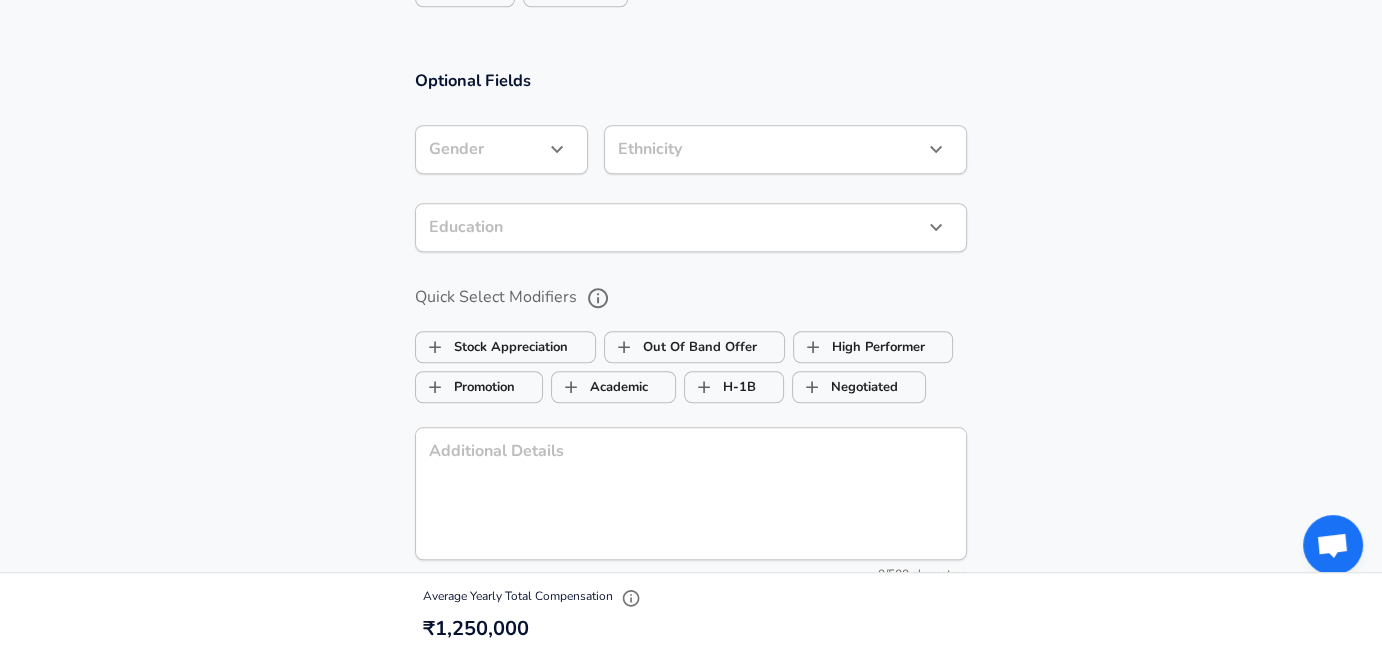 scroll, scrollTop: 1757, scrollLeft: 0, axis: vertical 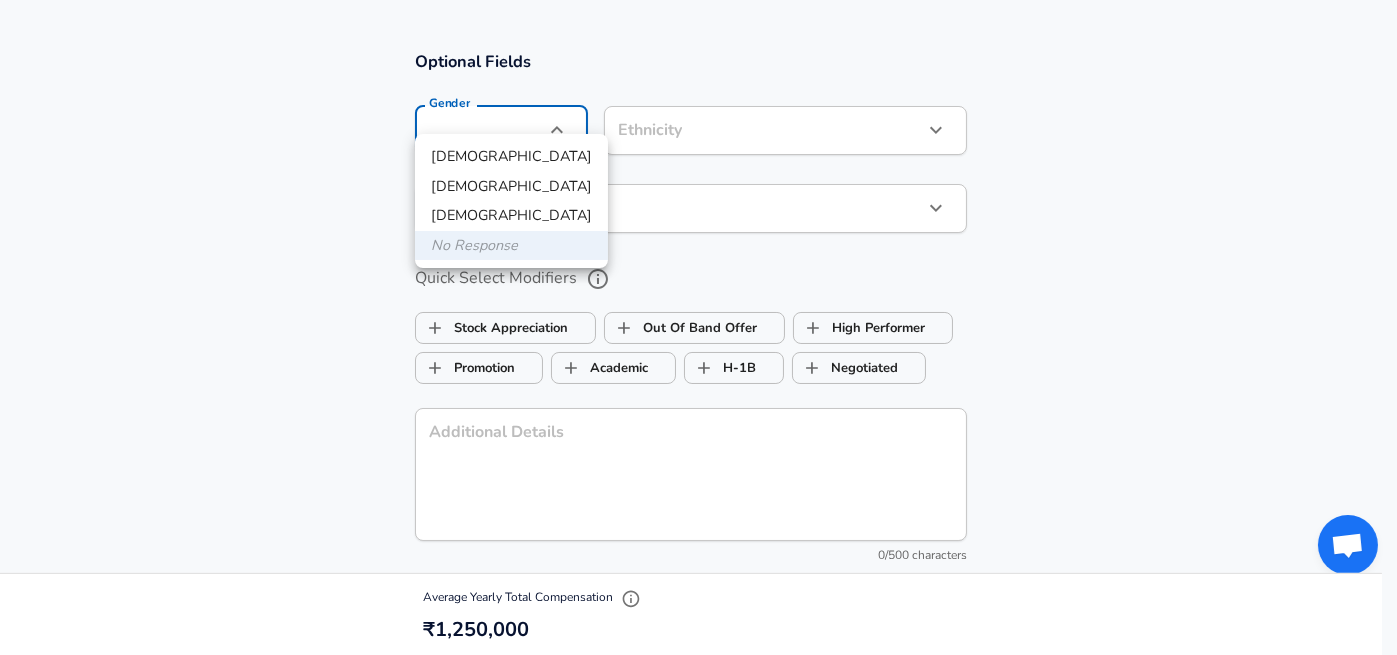 click on "Restart Add Your Salary Upload your offer letter   to verify your submission Enhance Privacy and Anonymity Yes Automatically hides specific fields until there are enough submissions to safely display the full details.   More Details Based on your submission and the data points that we have already collected, we will automatically hide and anonymize specific fields if there aren't enough data points to remain sufficiently anonymous. Company & Title Information   Enter the company you received your offer from Company Accenture Company   Select the title that closest resembles your official title. This should be similar to the title that was present on your offer letter. Title Senior Analyst Devops Title   Select a job family that best fits your role. If you can't find one, select 'Other' to enter a custom job family Job Family Software Engineer Job Family   Select a Specialization that best fits your role. If you can't find one, select 'Other' to enter a custom specialization Select Specialization DevOps DevOps" at bounding box center [698, -1430] 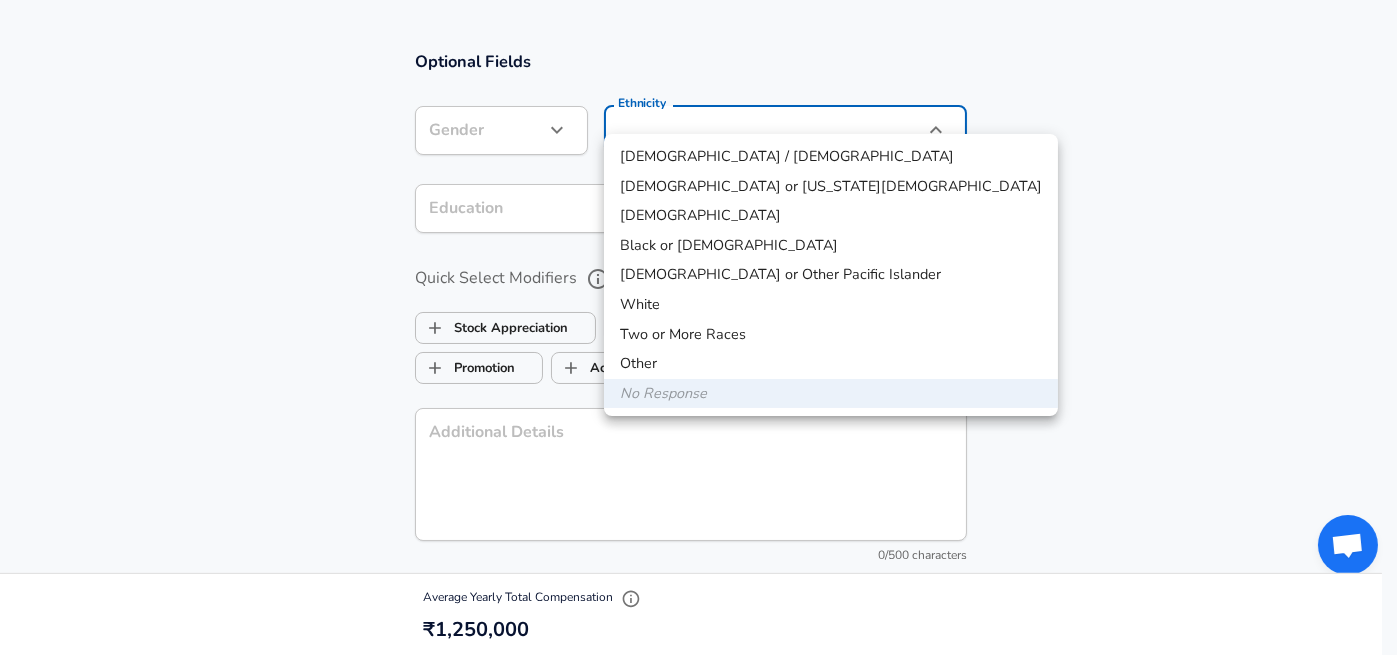 click on "Restart Add Your Salary Upload your offer letter   to verify your submission Enhance Privacy and Anonymity Yes Automatically hides specific fields until there are enough submissions to safely display the full details.   More Details Based on your submission and the data points that we have already collected, we will automatically hide and anonymize specific fields if there aren't enough data points to remain sufficiently anonymous. Company & Title Information   Enter the company you received your offer from Company Accenture Company   Select the title that closest resembles your official title. This should be similar to the title that was present on your offer letter. Title Senior Analyst Devops Title   Select a job family that best fits your role. If you can't find one, select 'Other' to enter a custom job family Job Family Software Engineer Job Family   Select a Specialization that best fits your role. If you can't find one, select 'Other' to enter a custom specialization Select Specialization DevOps DevOps" at bounding box center [698, -1430] 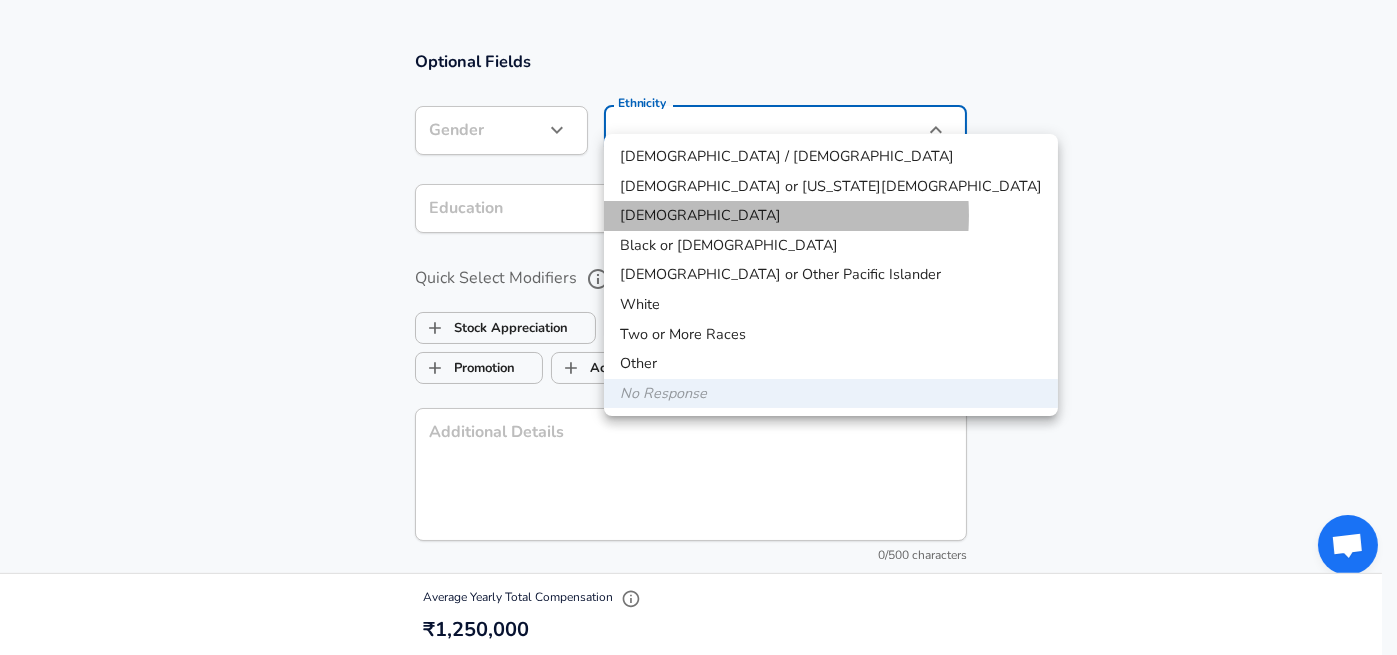 click on "[DEMOGRAPHIC_DATA]" at bounding box center [831, 216] 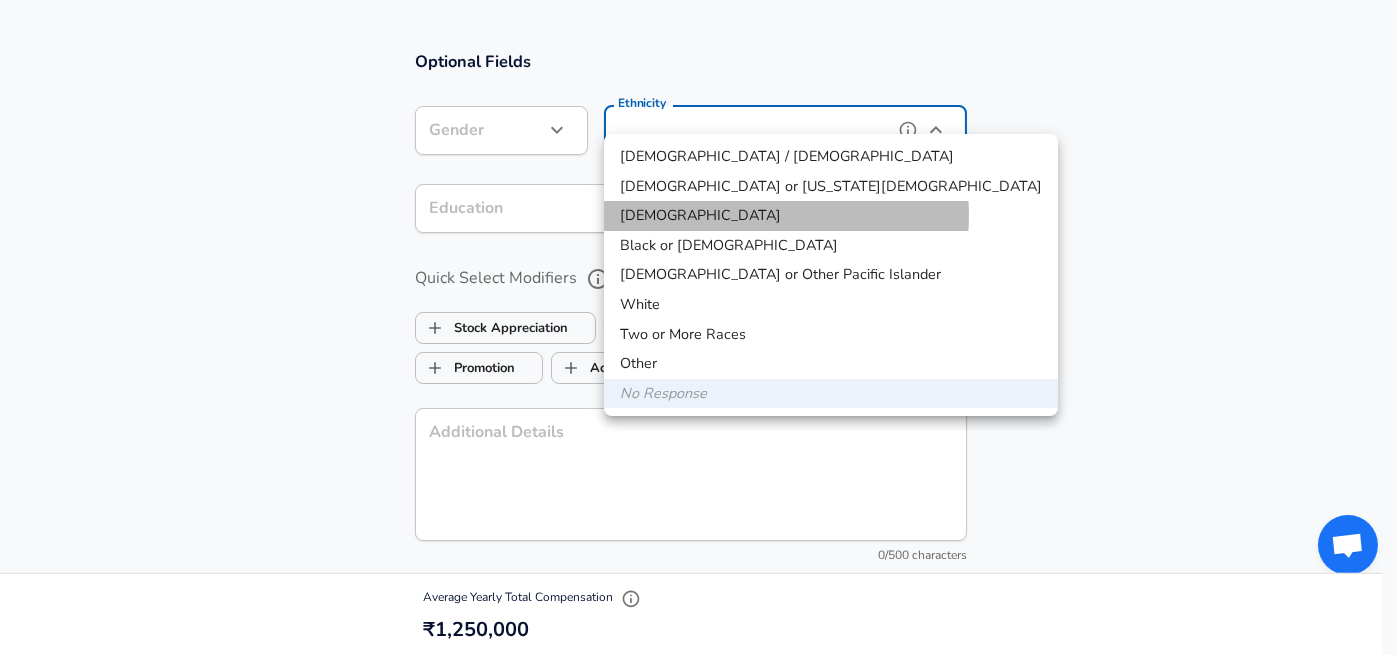 type on "[DEMOGRAPHIC_DATA]" 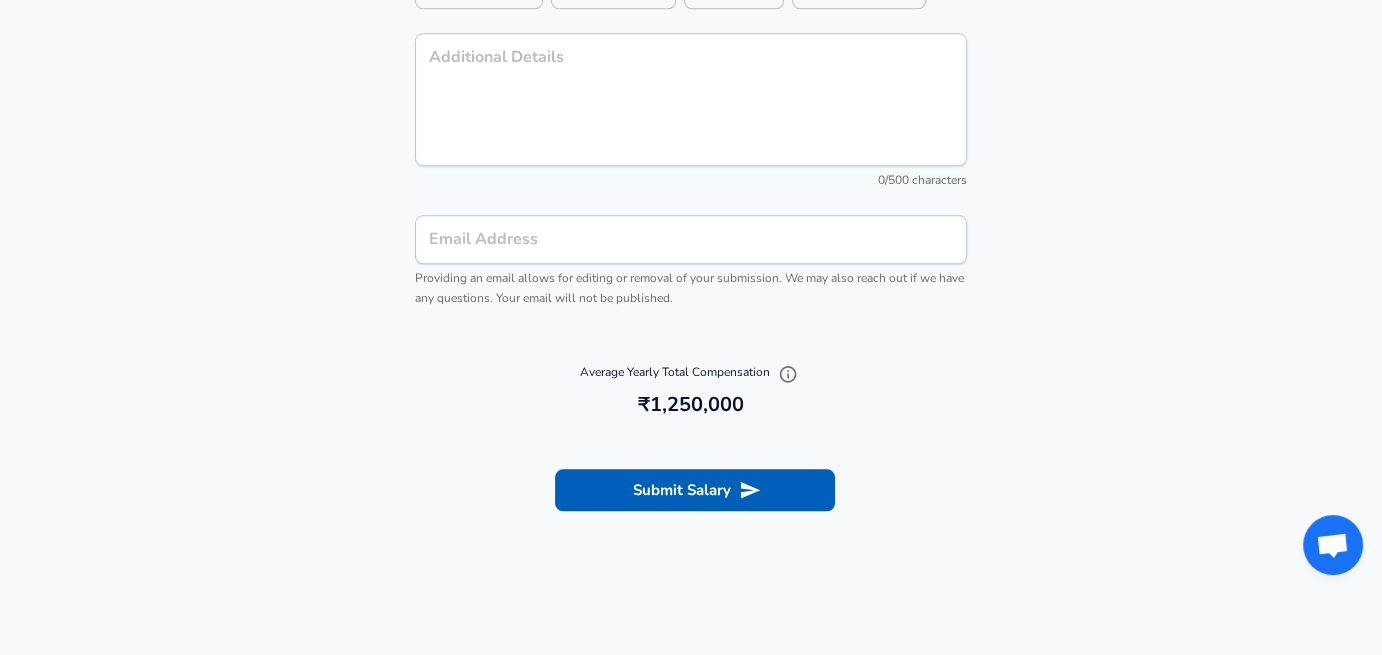 scroll, scrollTop: 2154, scrollLeft: 0, axis: vertical 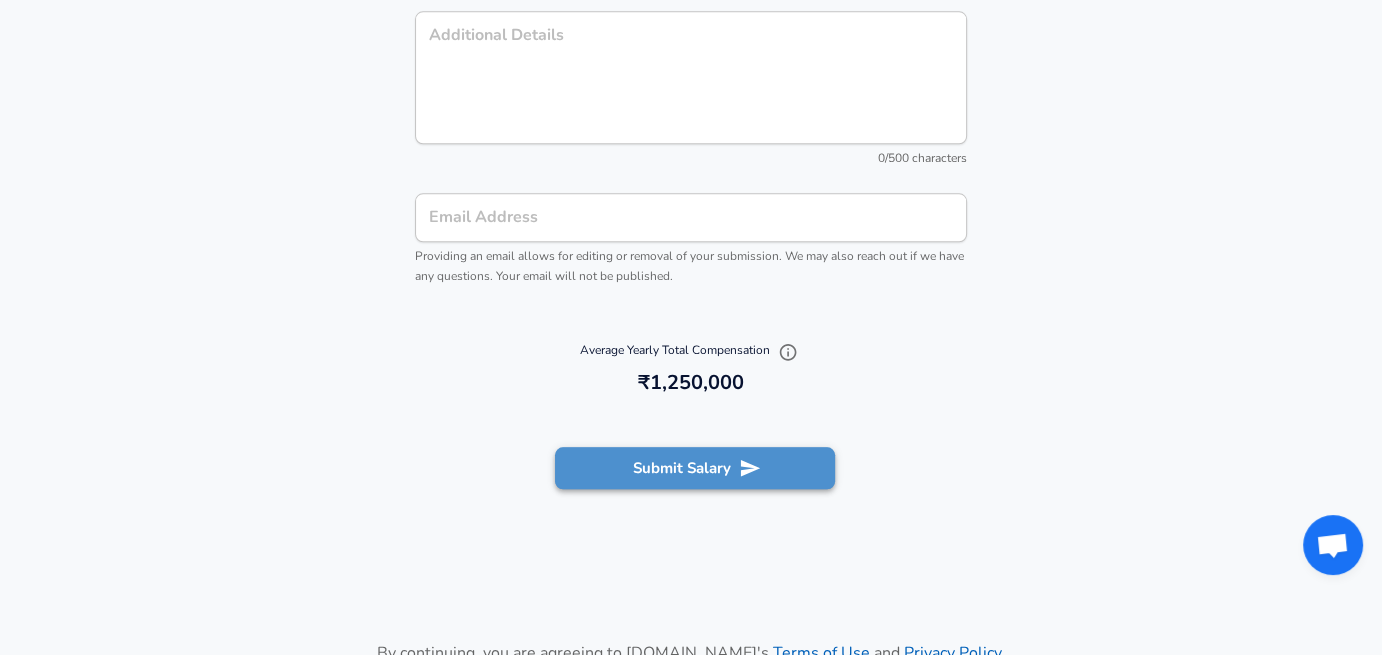 click on "Submit Salary" at bounding box center (695, 468) 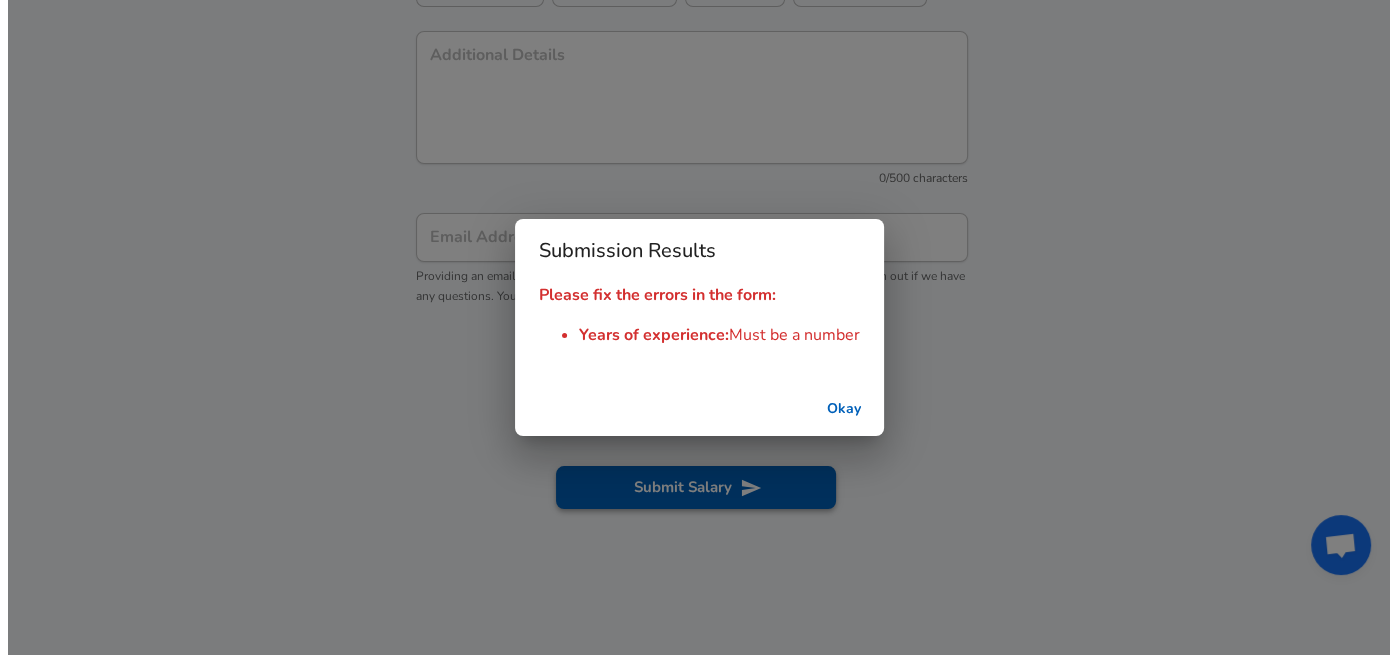 scroll, scrollTop: 2174, scrollLeft: 0, axis: vertical 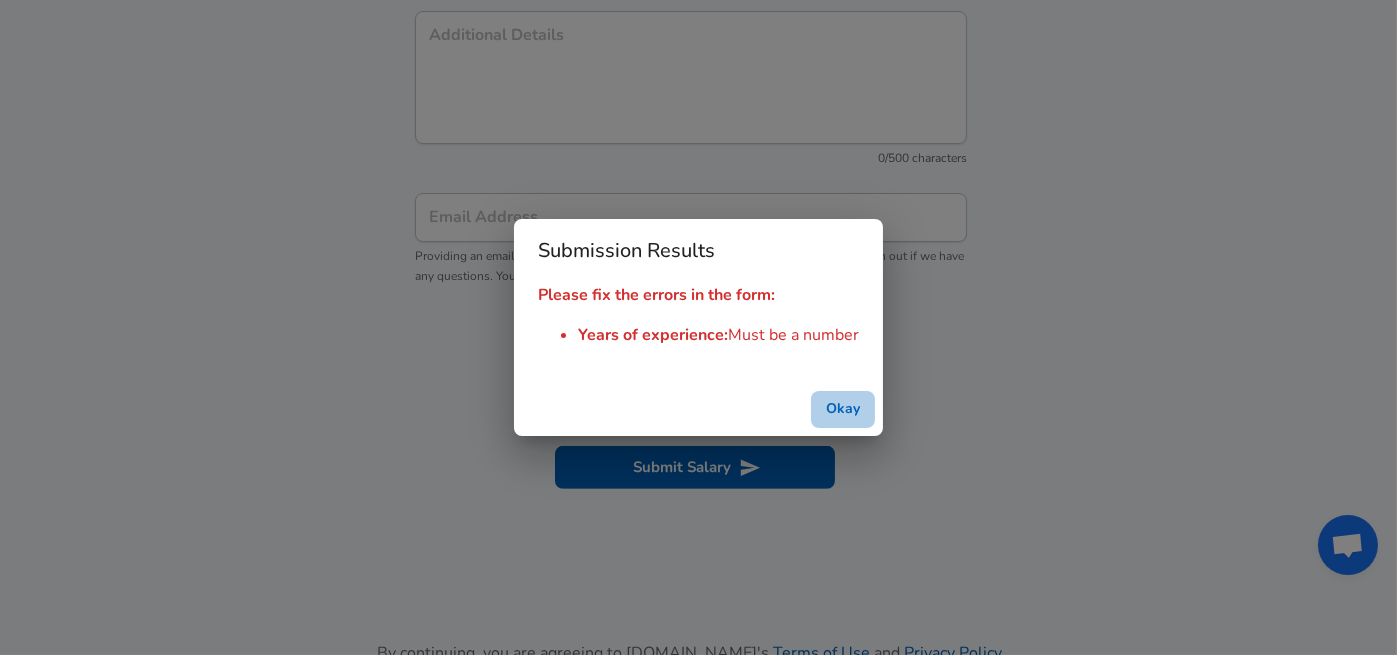 click on "Okay" at bounding box center (843, 409) 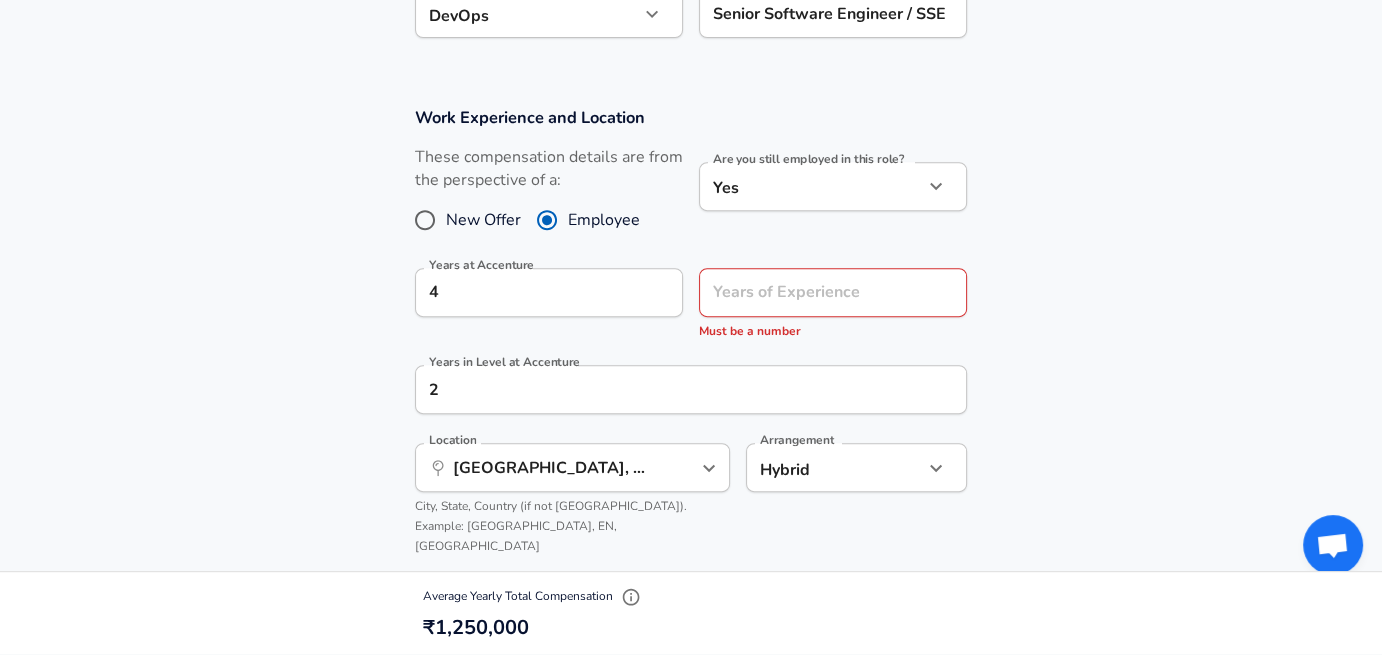 scroll, scrollTop: 804, scrollLeft: 0, axis: vertical 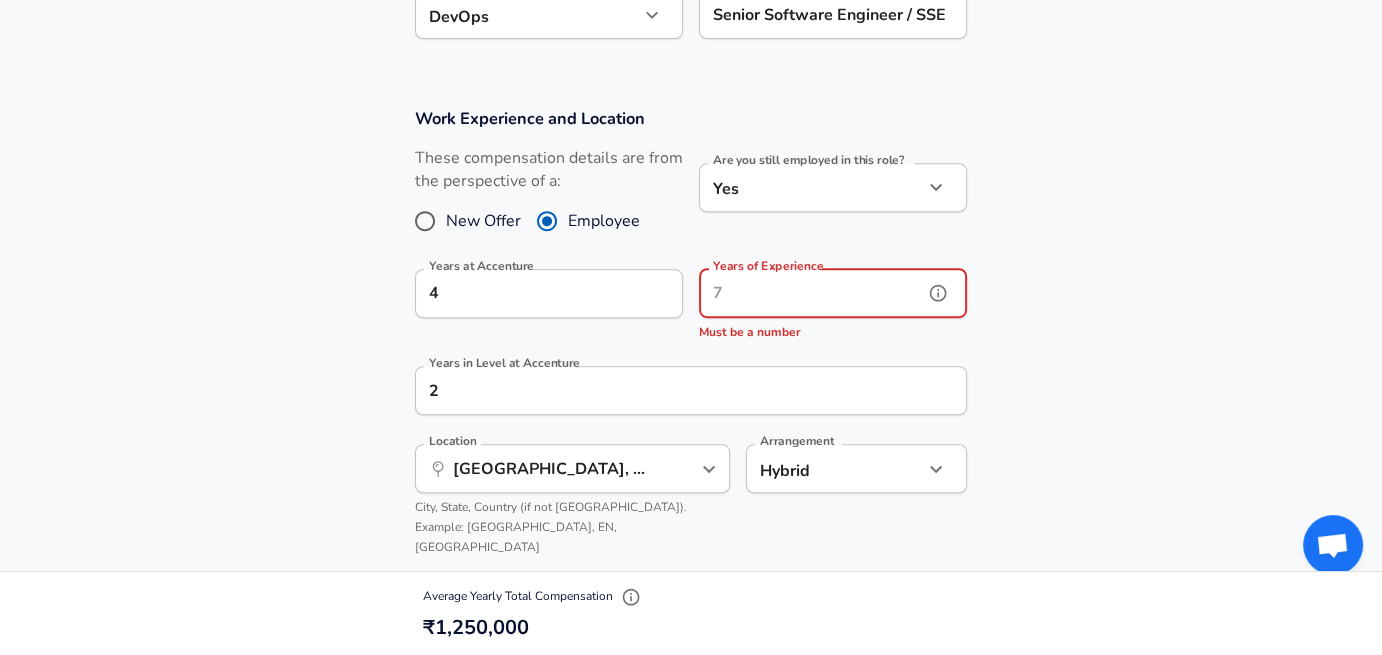 click on "Years of Experience" at bounding box center (811, 293) 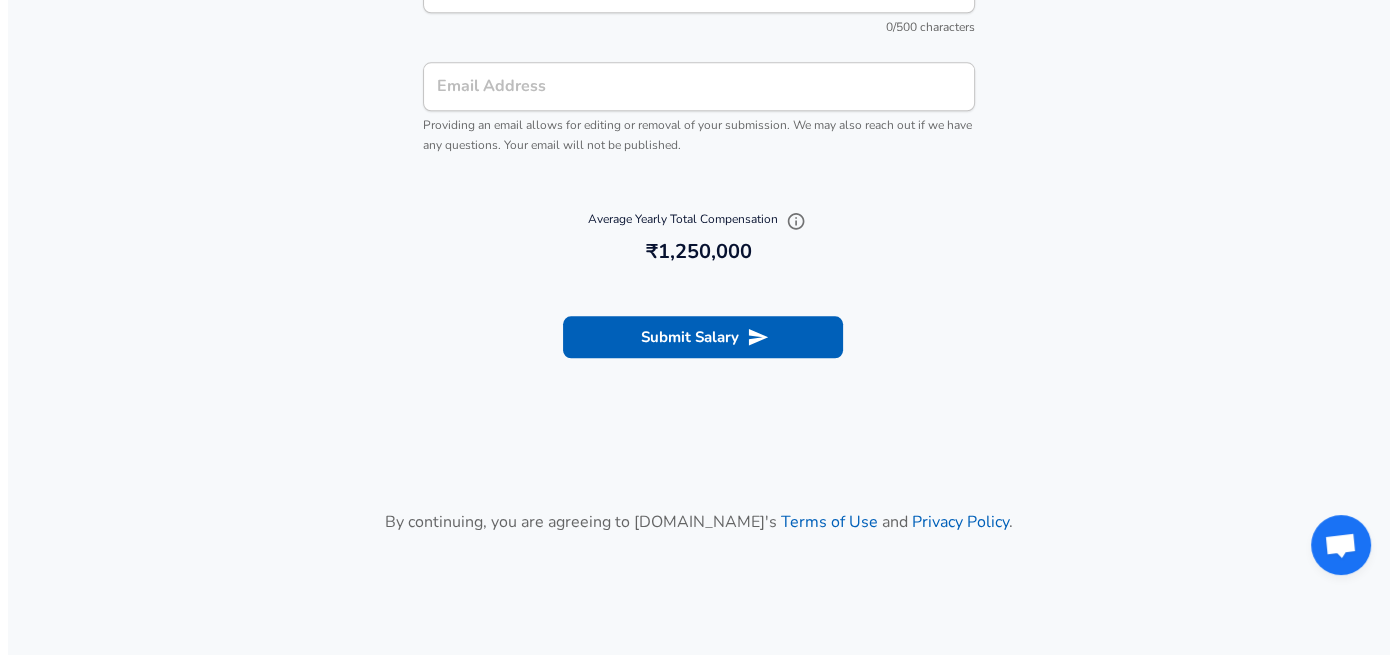 scroll, scrollTop: 2299, scrollLeft: 0, axis: vertical 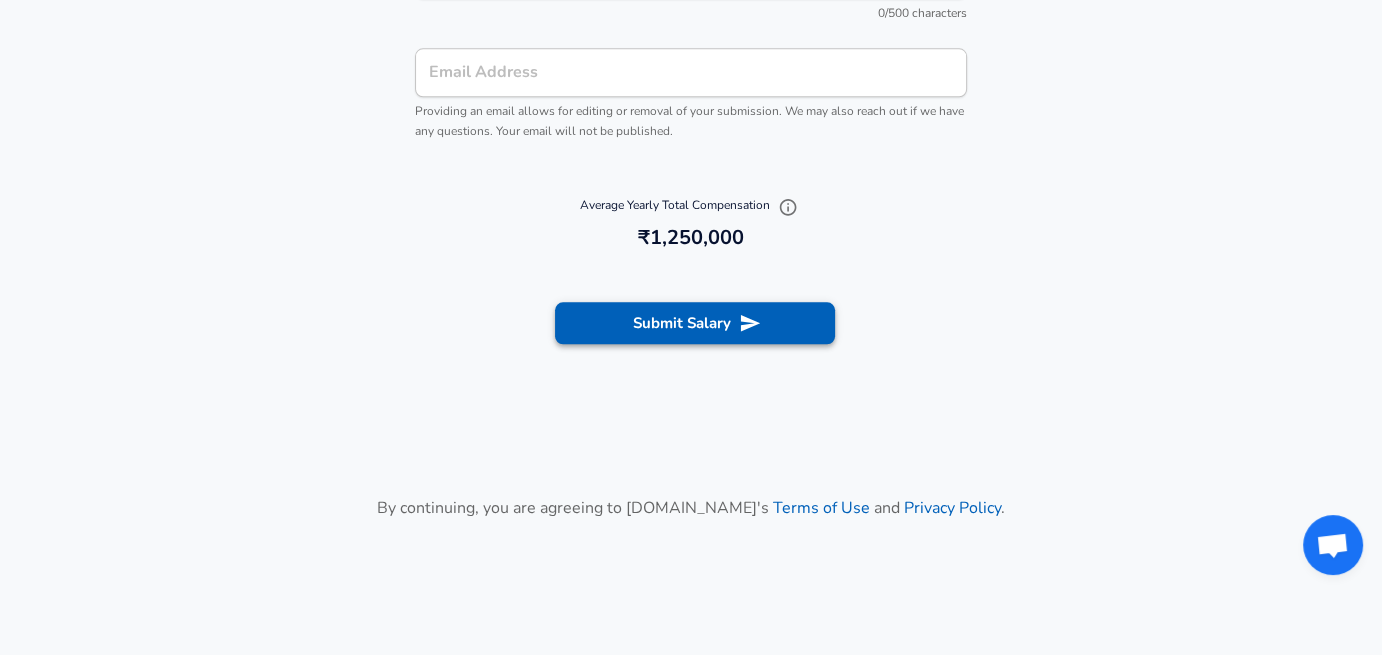 type on "6" 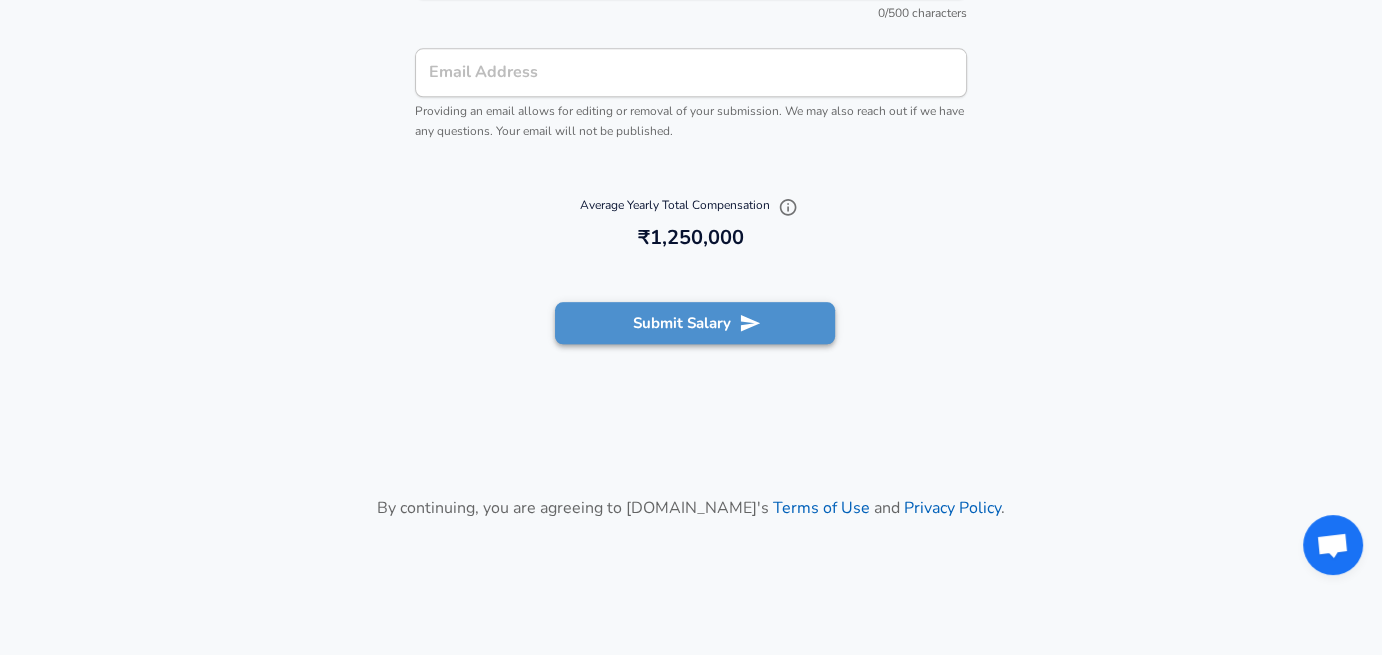 click on "Submit Salary" at bounding box center [695, 323] 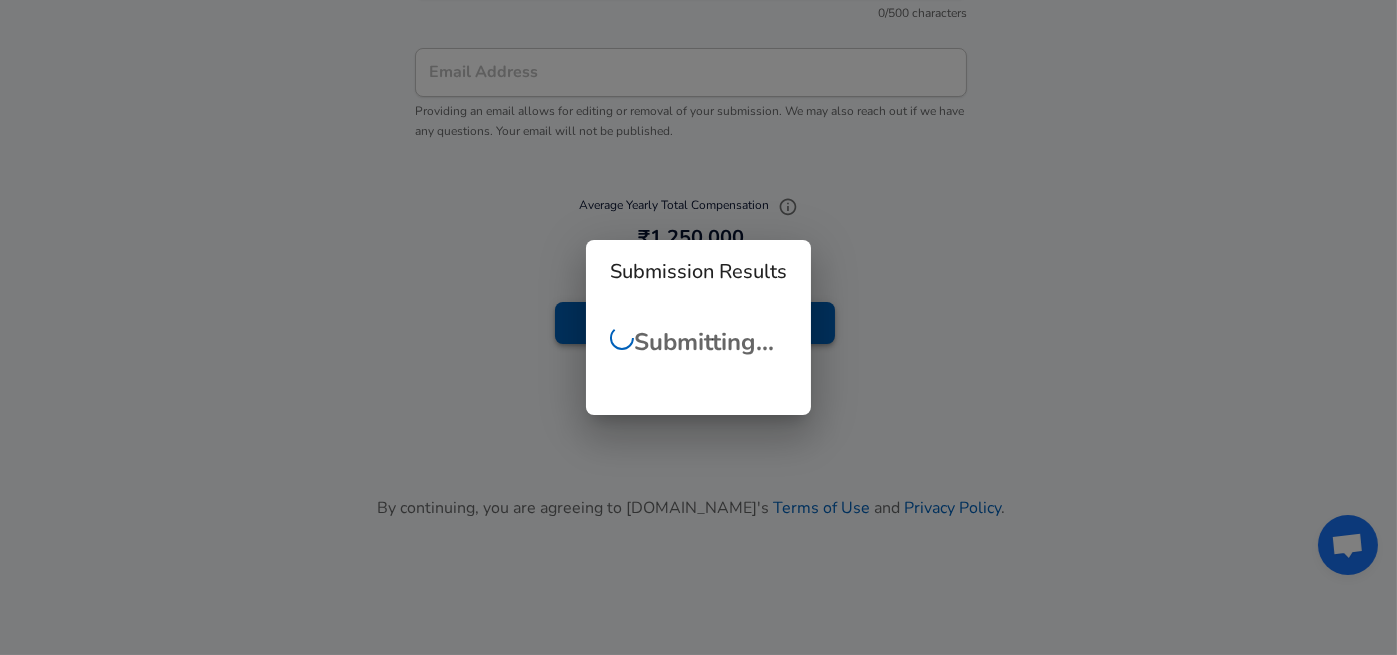 checkbox on "false" 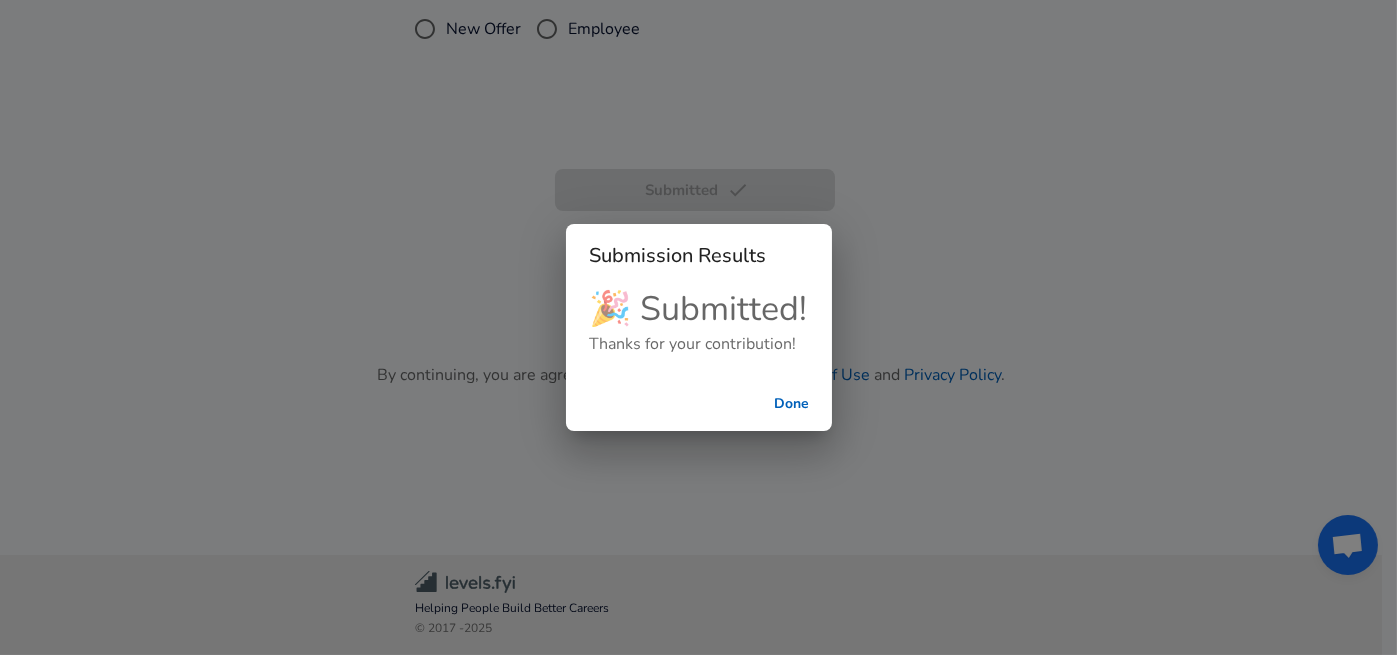 scroll, scrollTop: 757, scrollLeft: 0, axis: vertical 